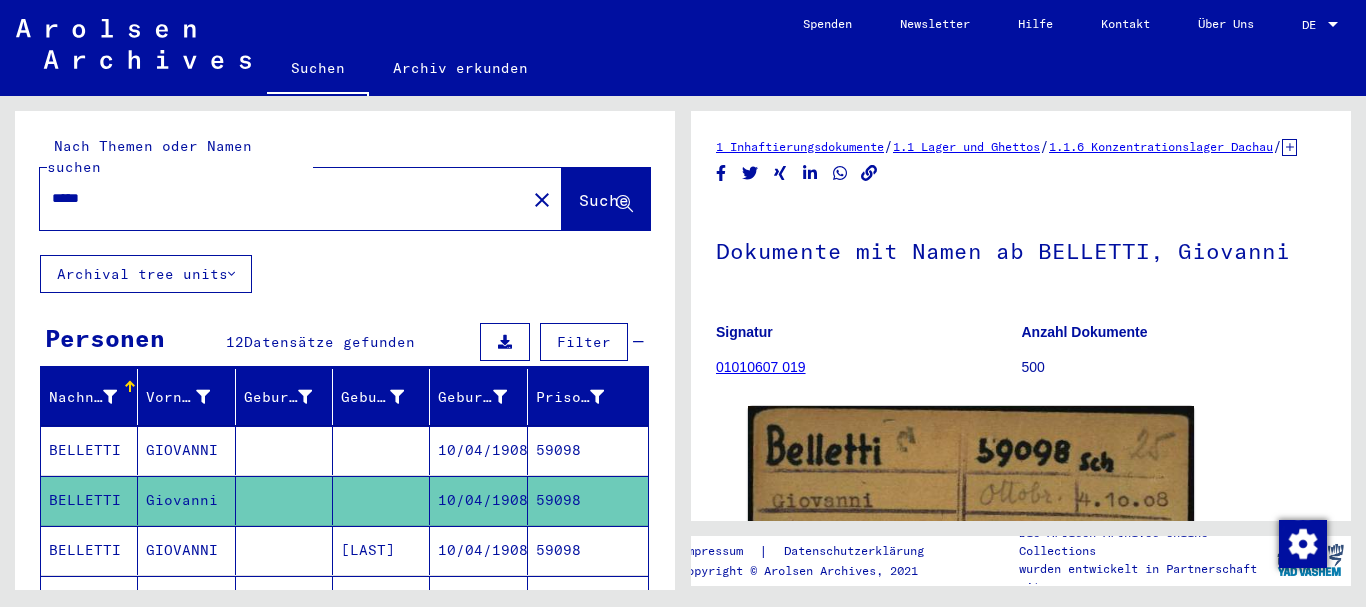 scroll, scrollTop: 0, scrollLeft: 0, axis: both 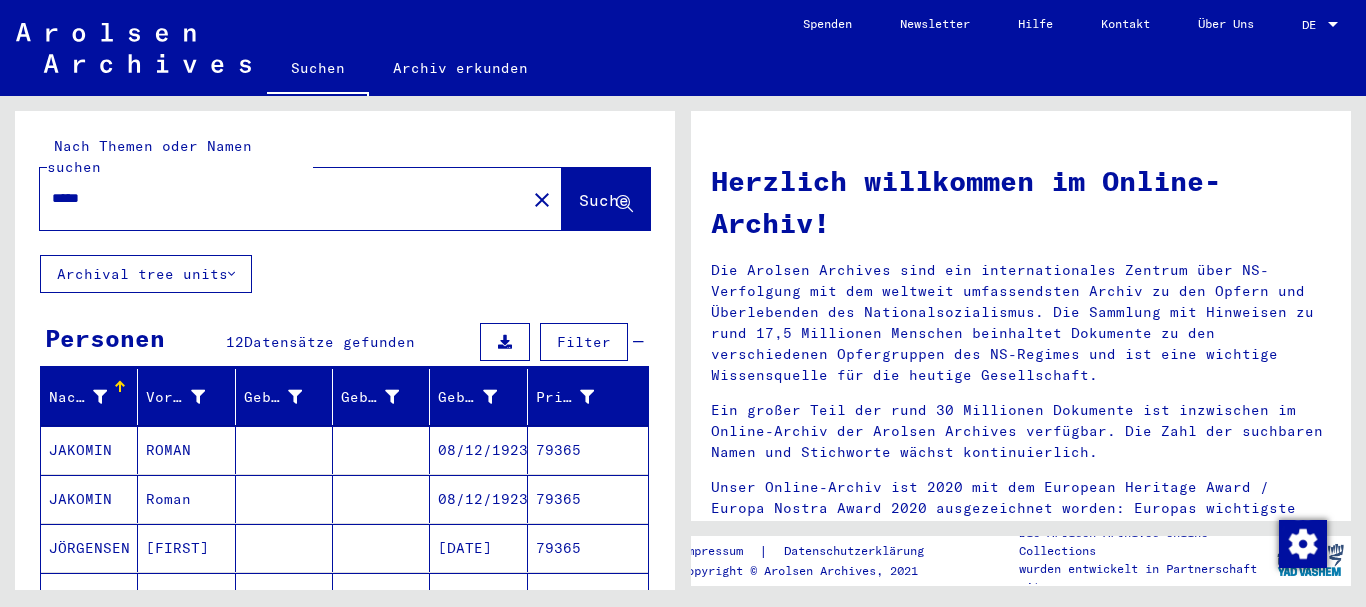 click on "JAKOMIN" at bounding box center [89, 499] 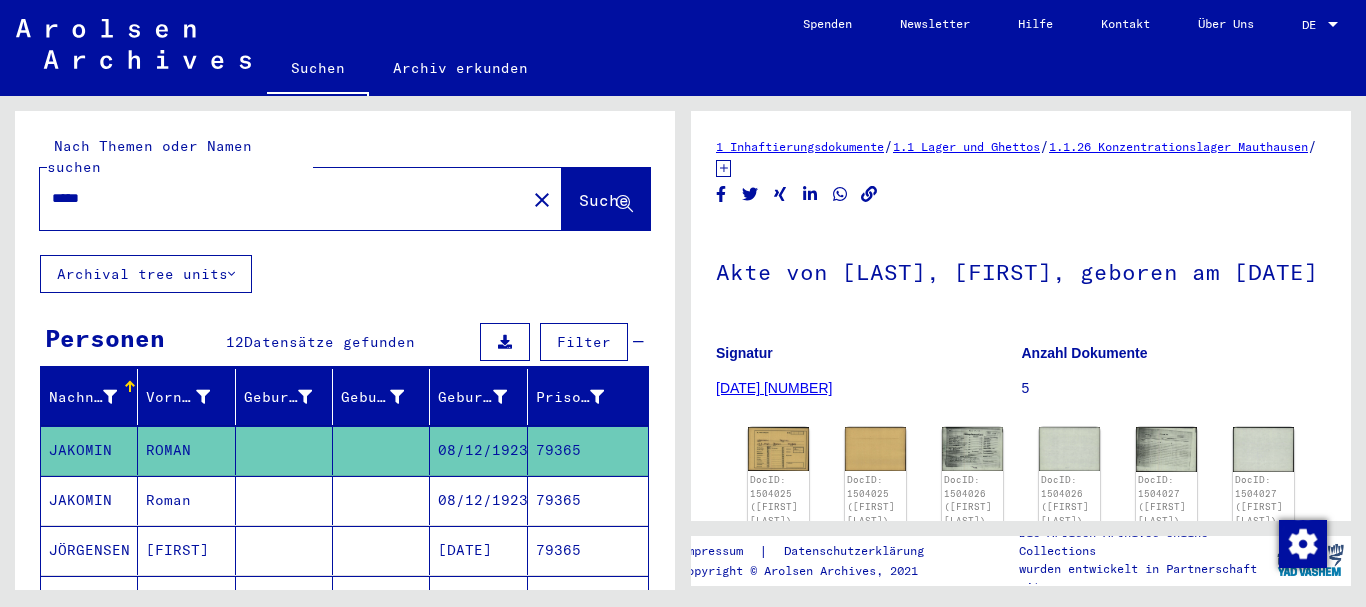 scroll, scrollTop: 324, scrollLeft: 0, axis: vertical 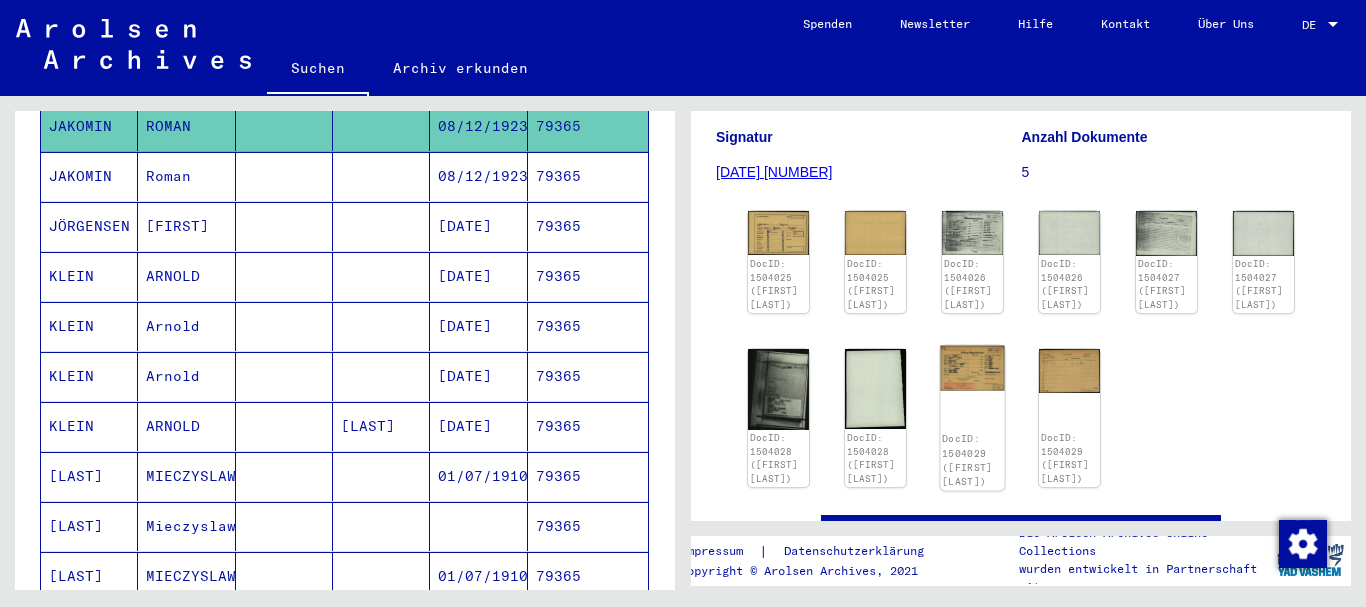click 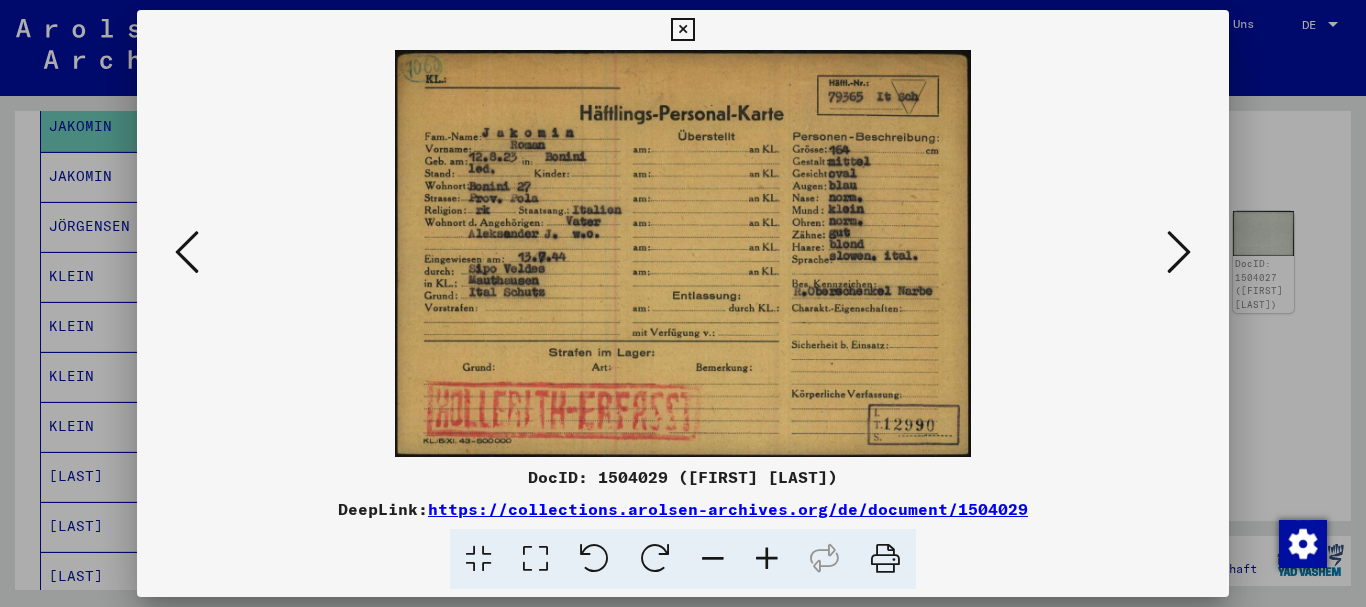 click at bounding box center [767, 559] 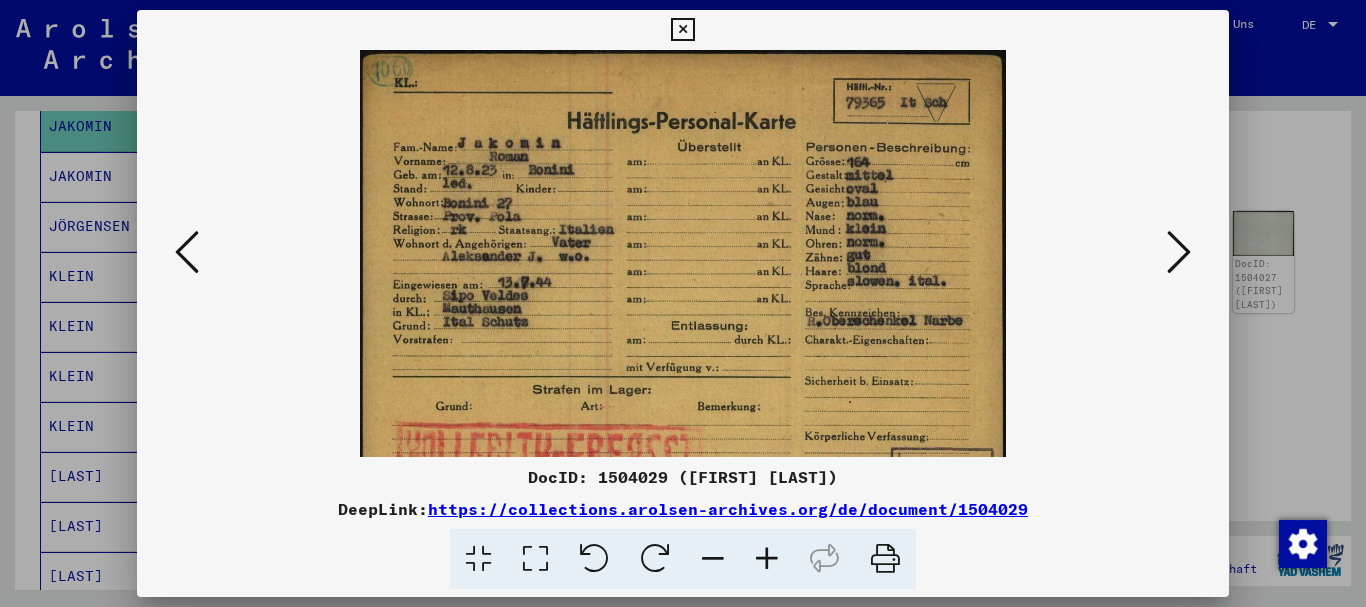 click at bounding box center (767, 559) 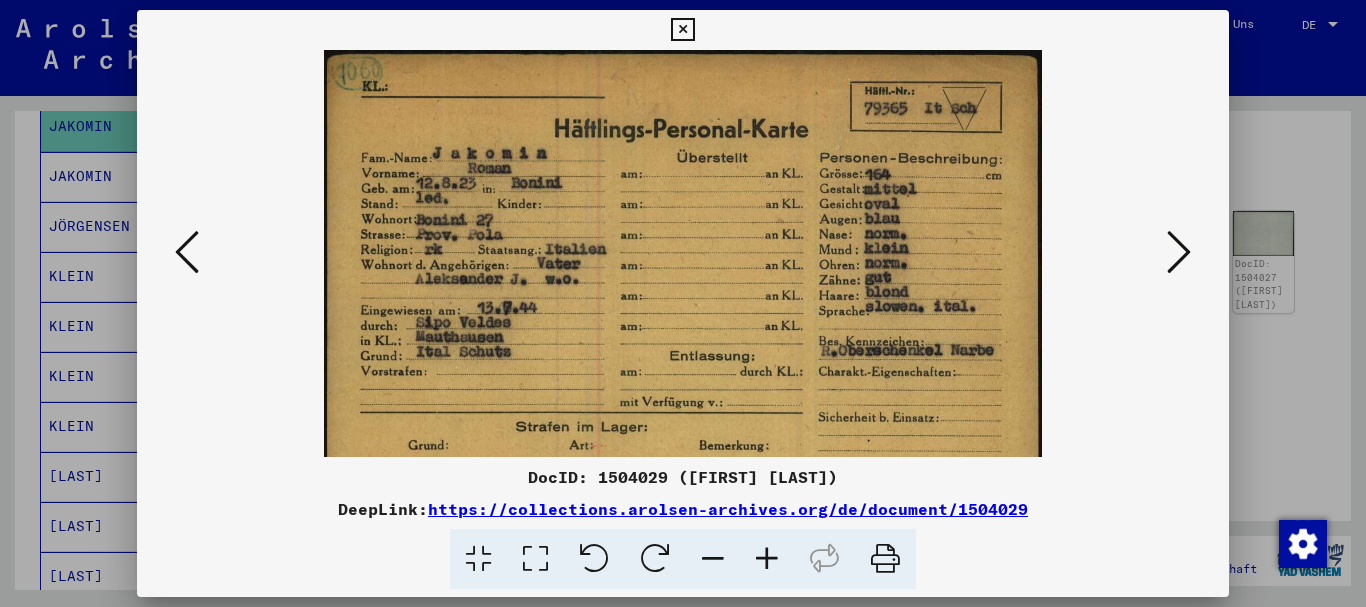click at bounding box center (767, 559) 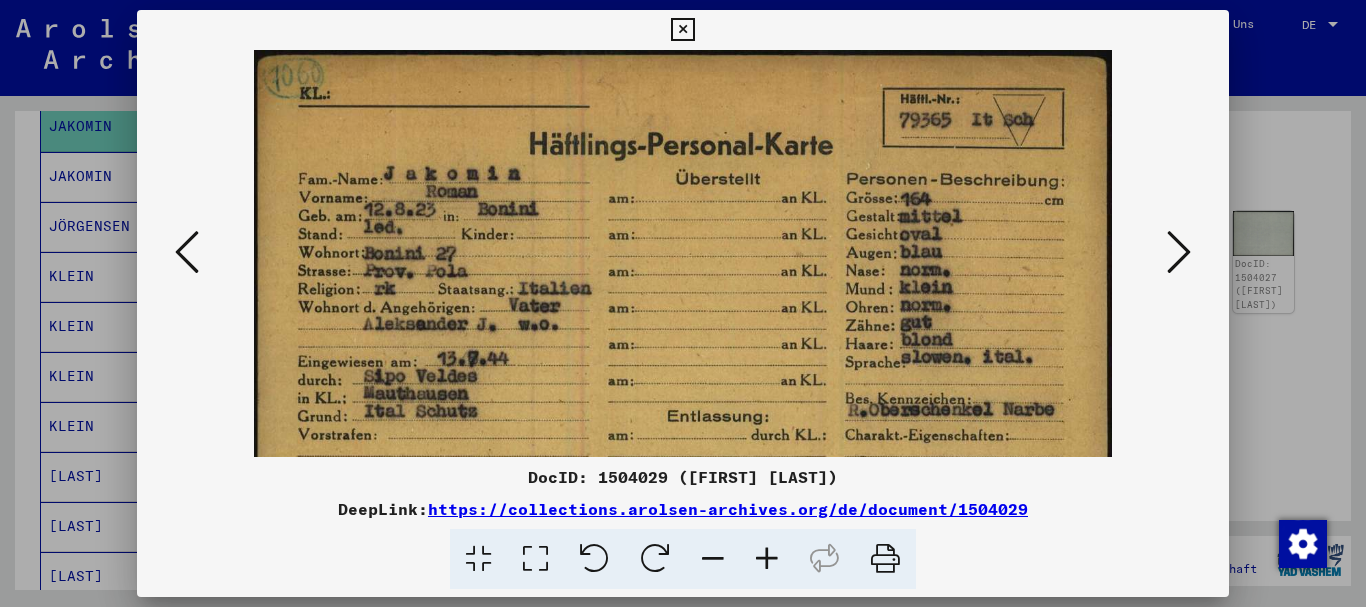 click at bounding box center (767, 559) 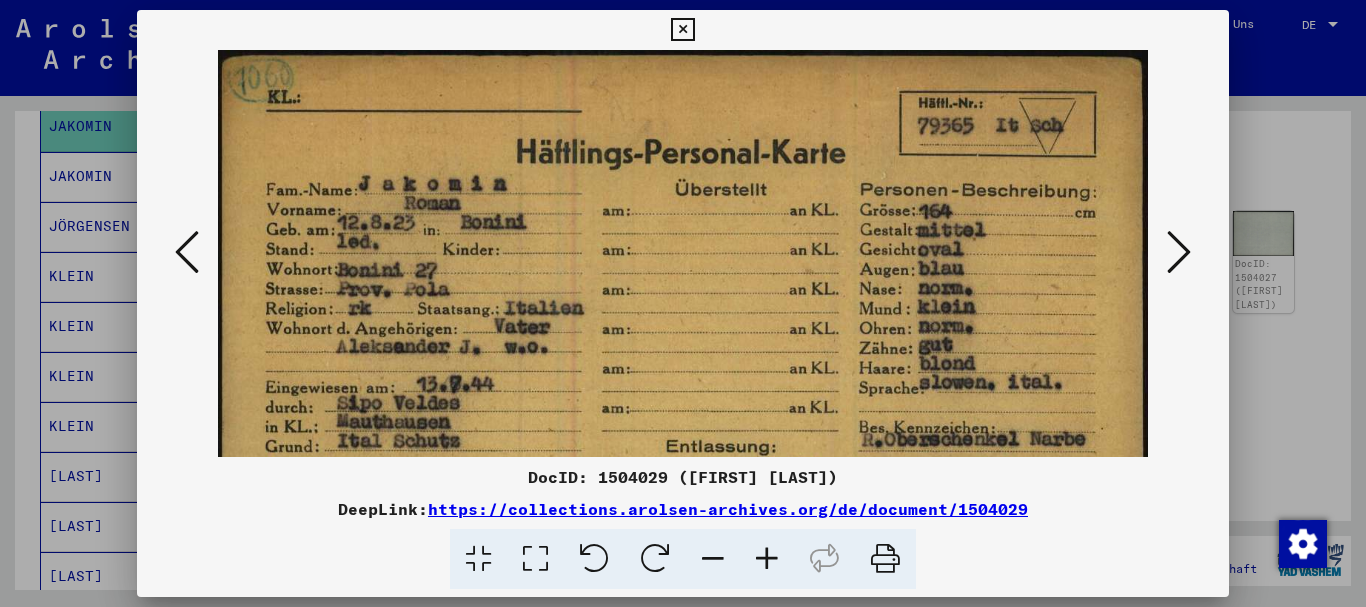 drag, startPoint x: 570, startPoint y: 376, endPoint x: 494, endPoint y: 146, distance: 242.2313 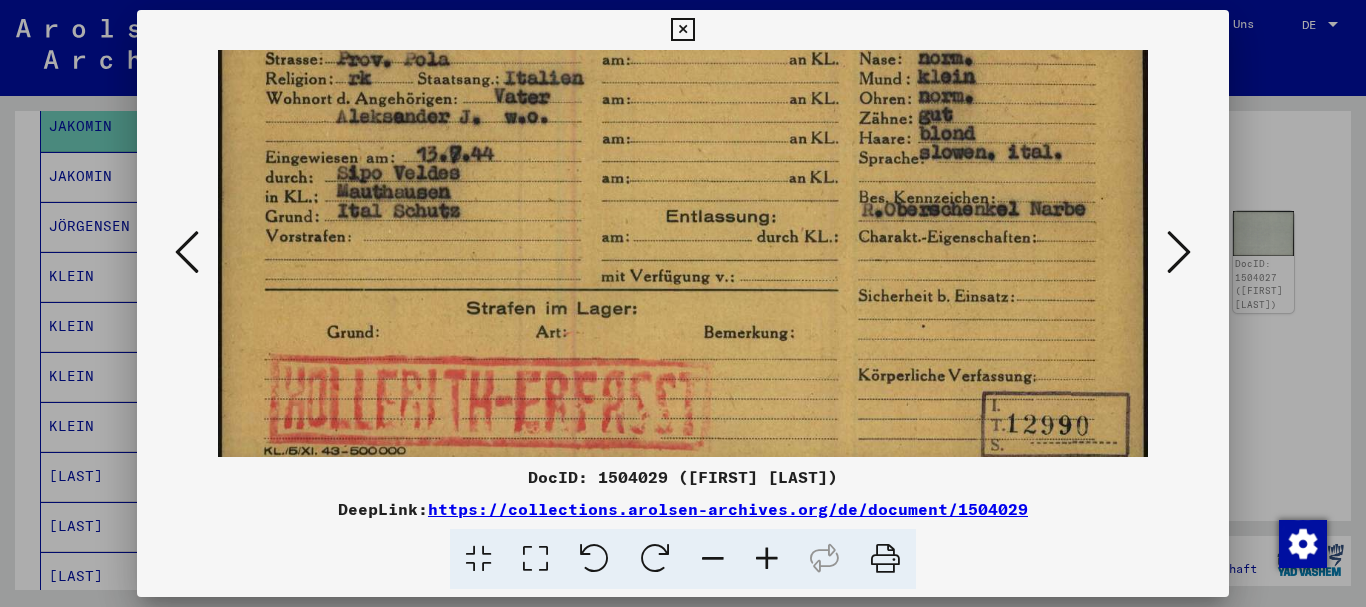 click at bounding box center (1179, 252) 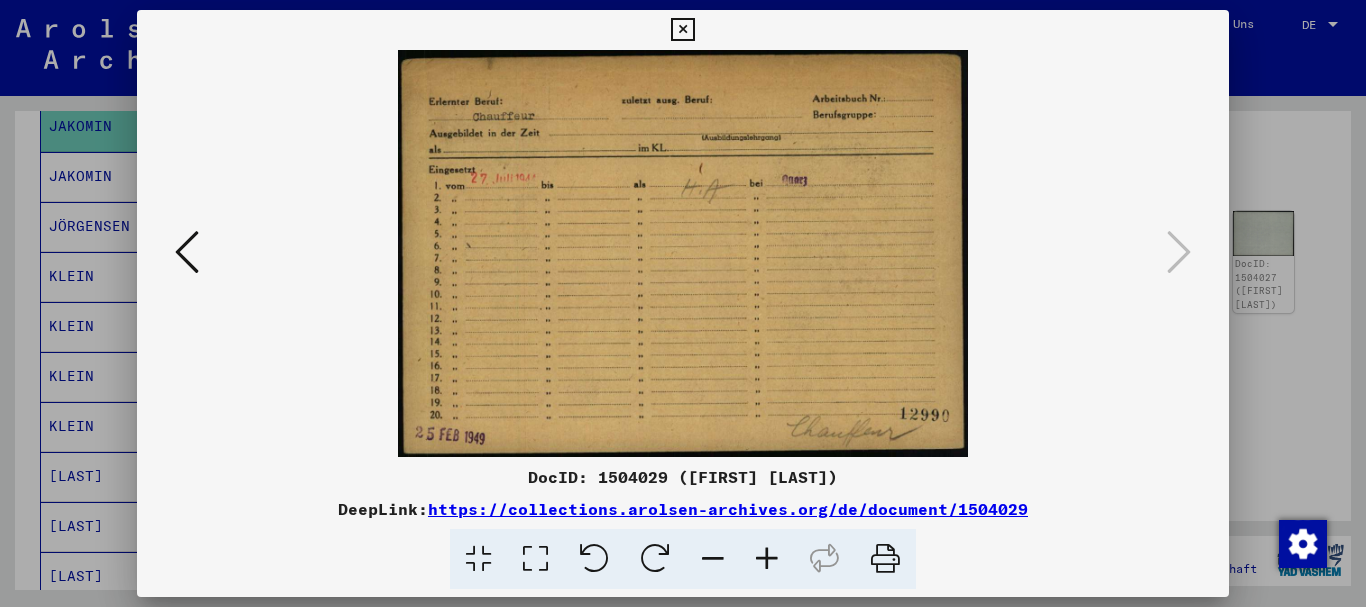 click at bounding box center (683, 303) 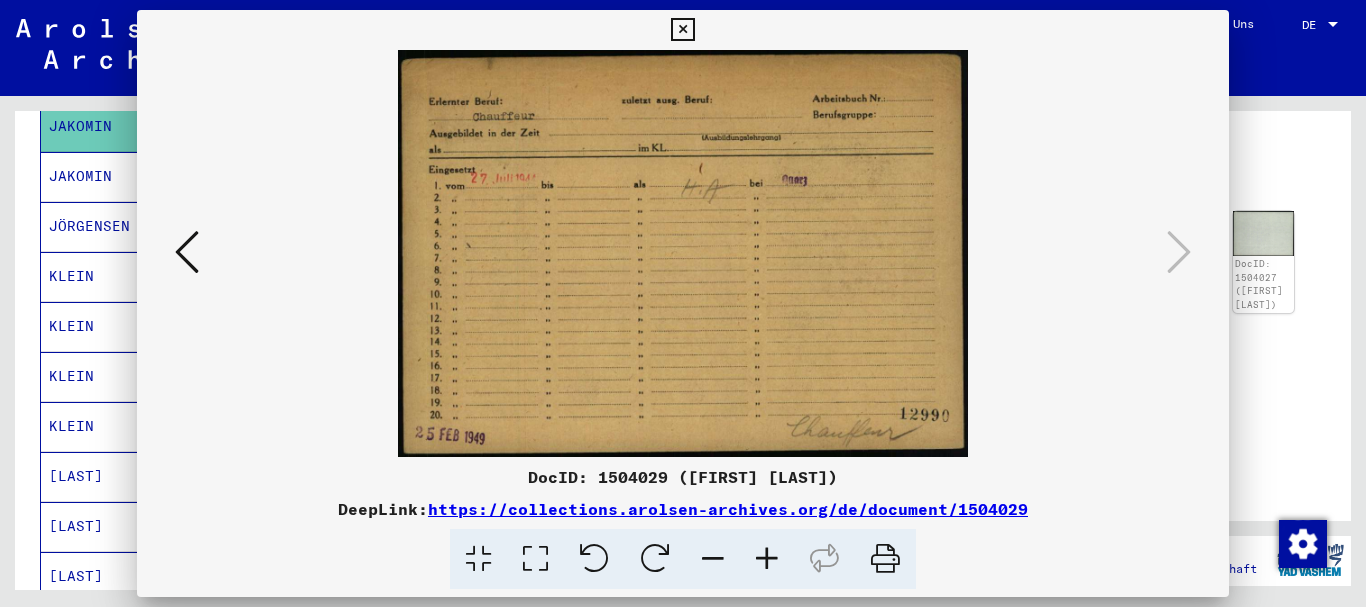 scroll, scrollTop: 0, scrollLeft: 0, axis: both 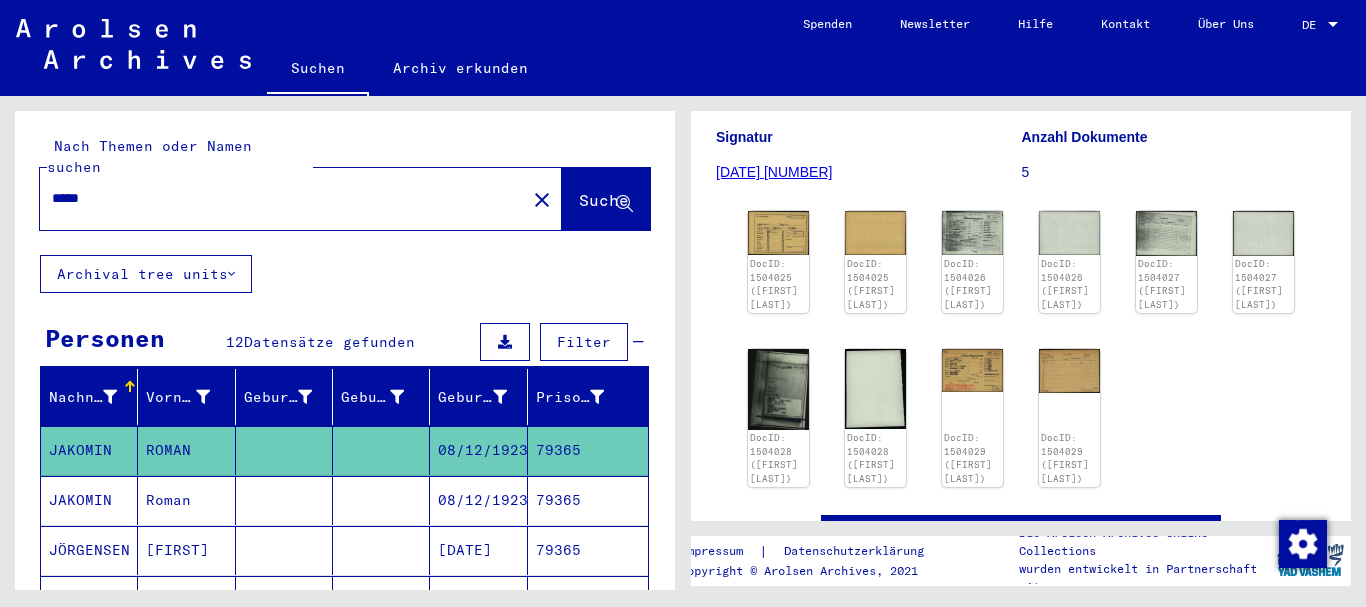 drag, startPoint x: 48, startPoint y: 182, endPoint x: 0, endPoint y: 177, distance: 48.259712 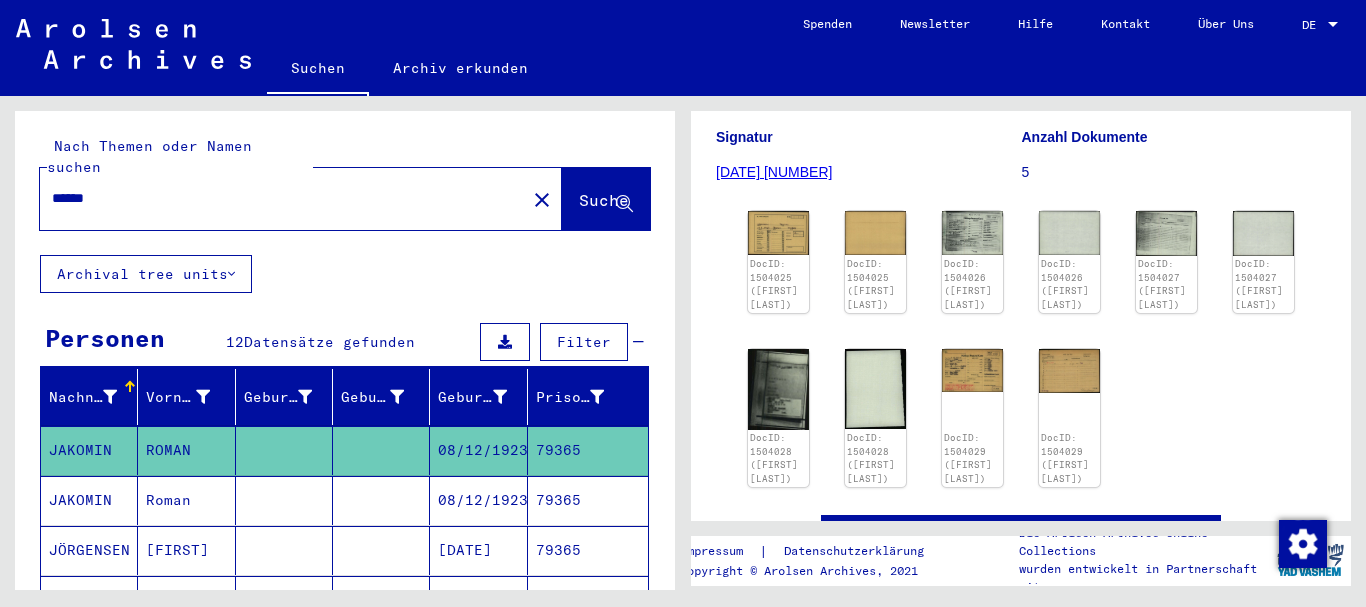 paste on "***" 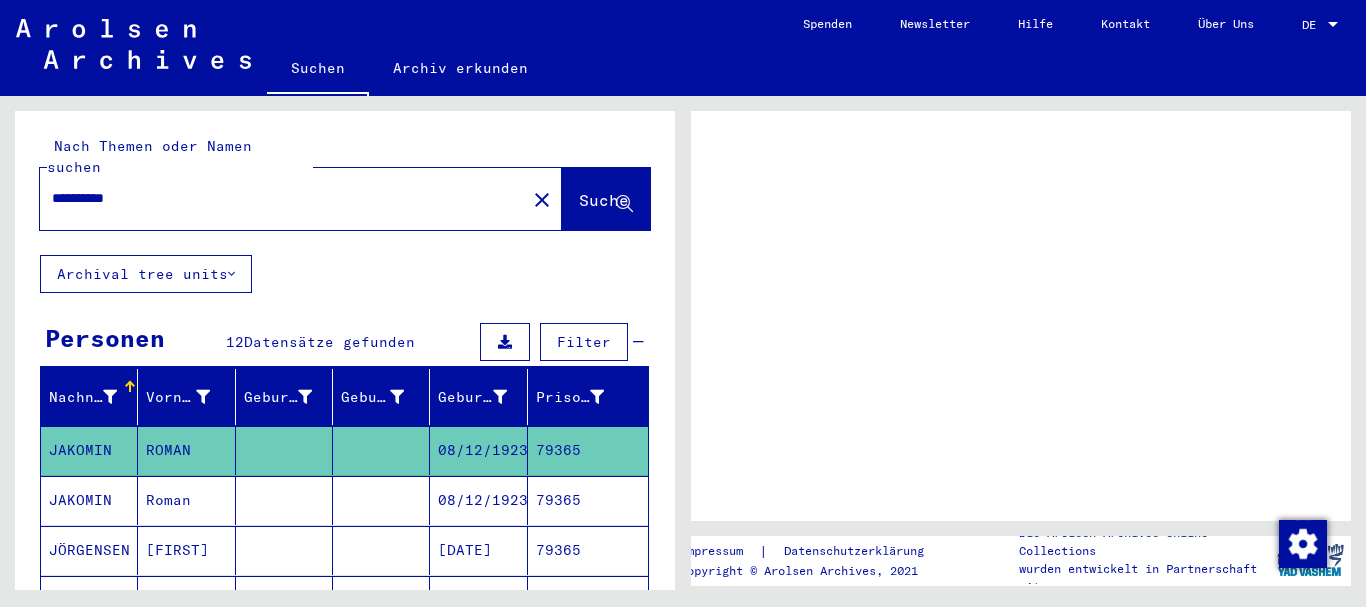 scroll, scrollTop: 0, scrollLeft: 0, axis: both 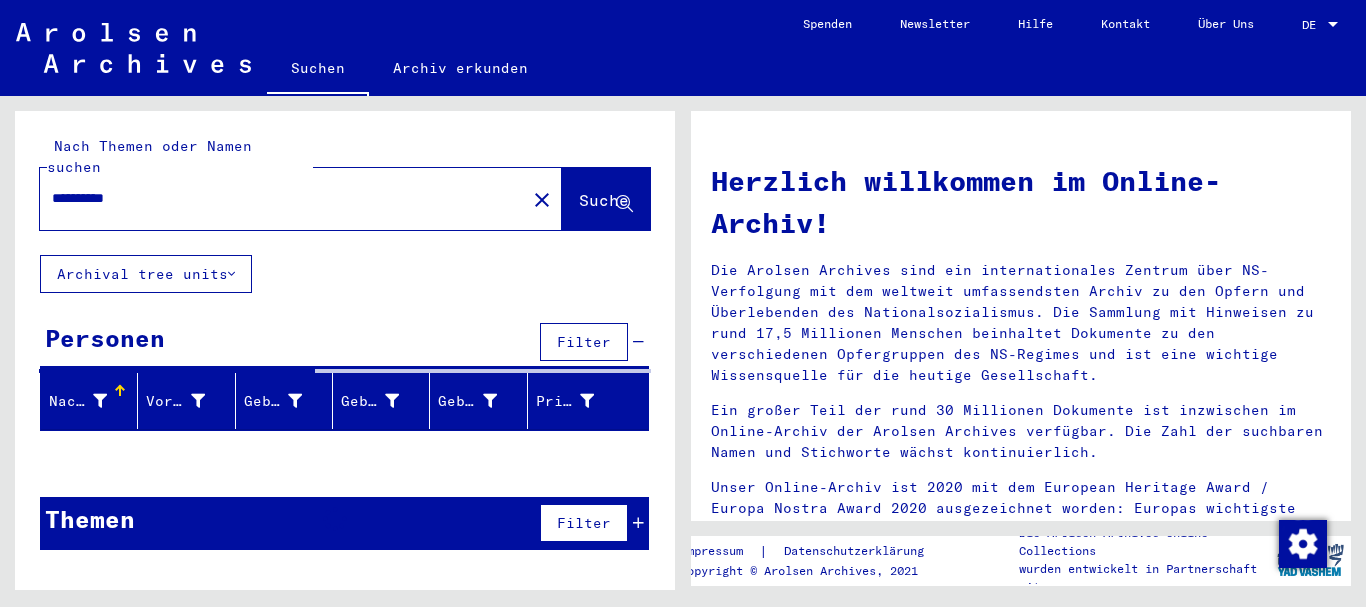click on "**********" at bounding box center (277, 198) 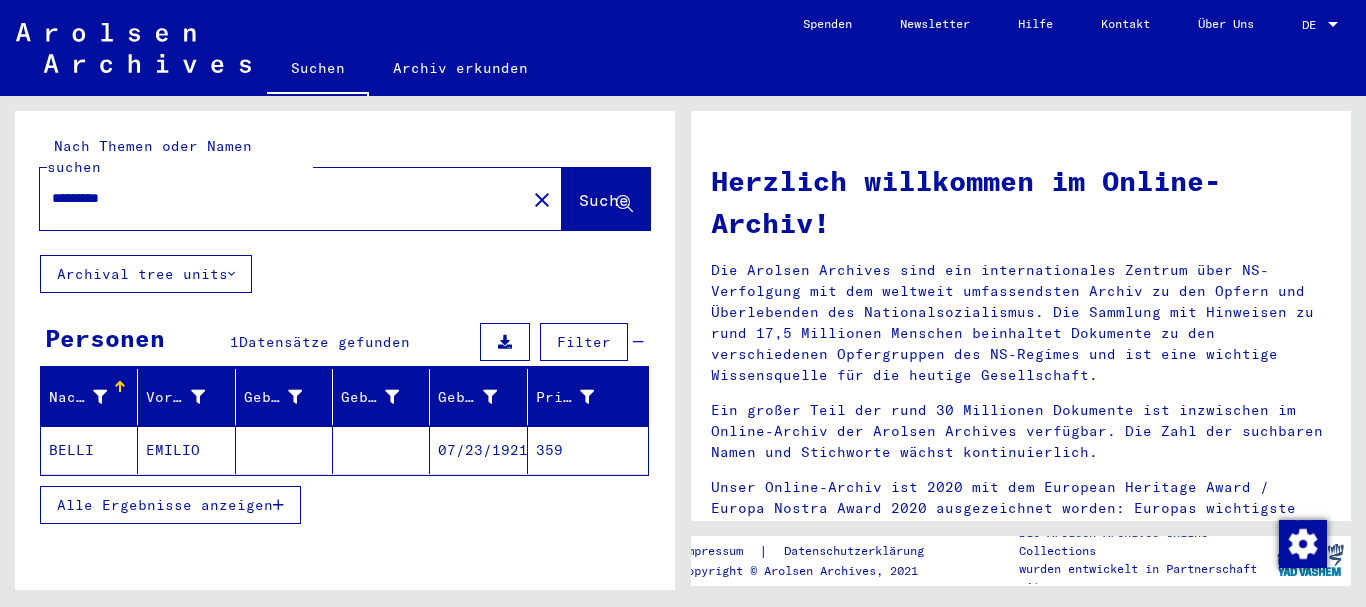 click on "EMILIO" 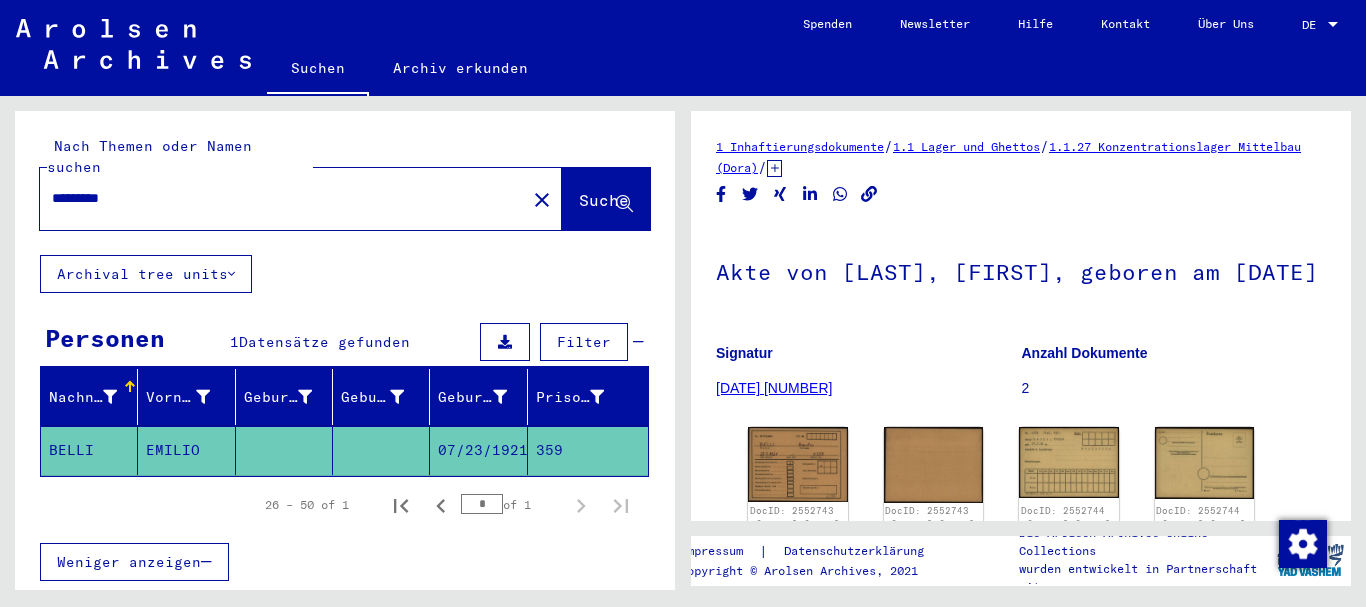 scroll, scrollTop: 131, scrollLeft: 0, axis: vertical 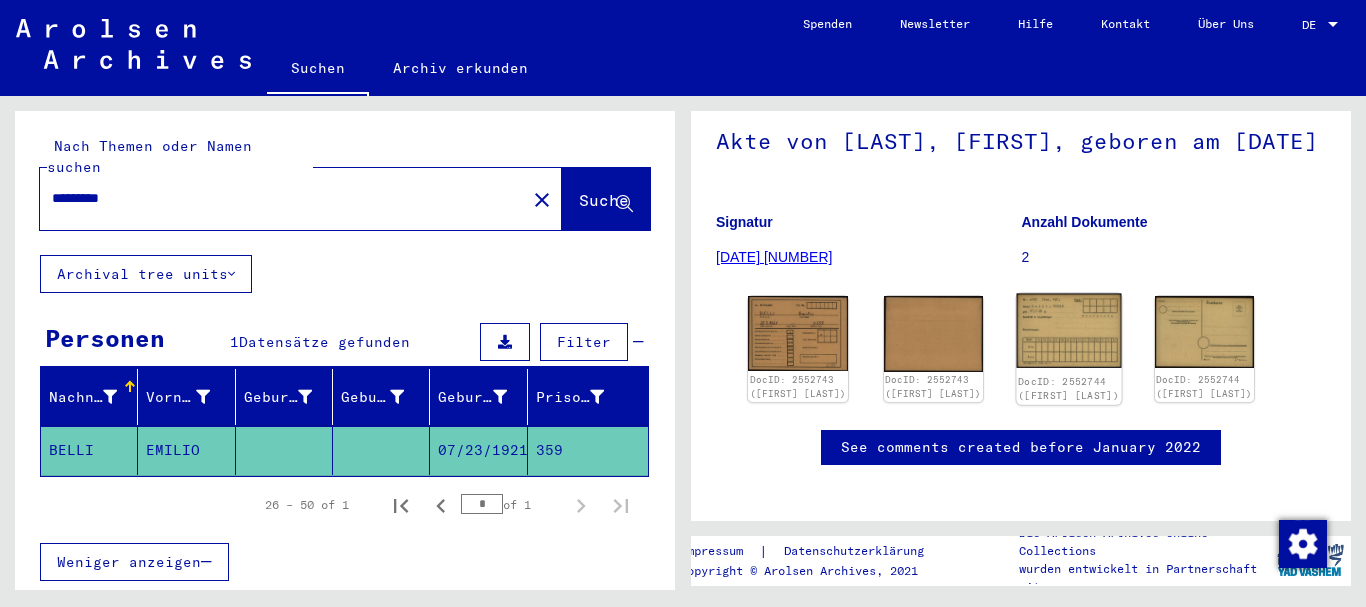 click 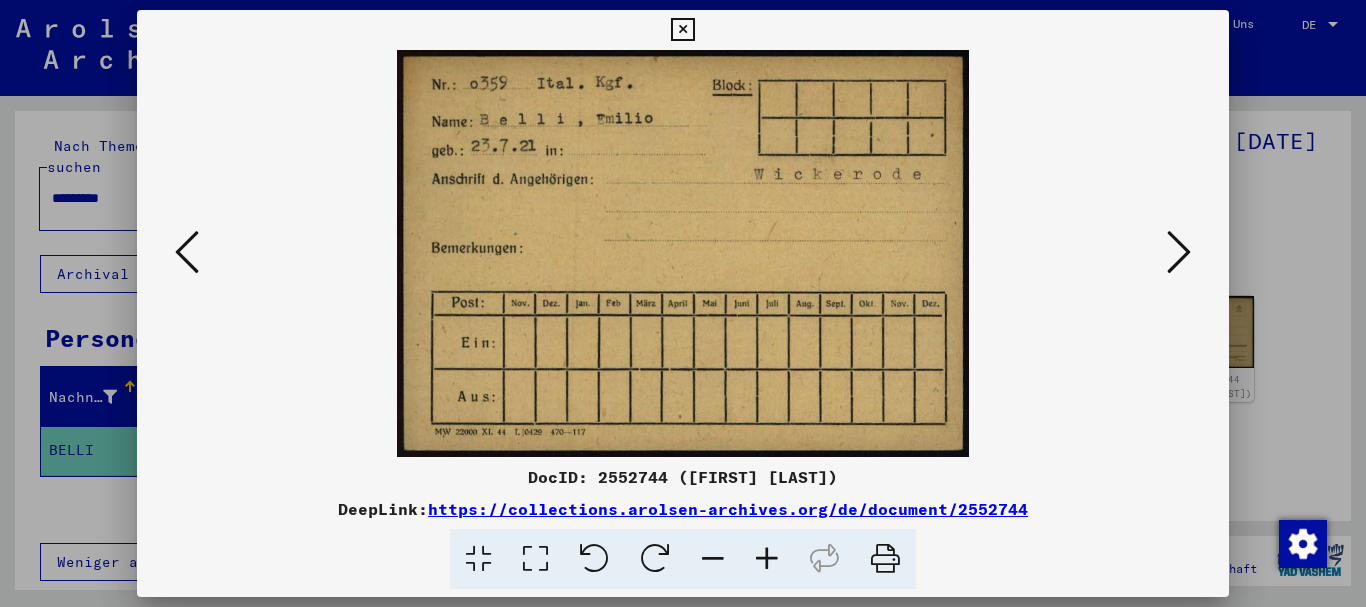 drag, startPoint x: 2, startPoint y: 352, endPoint x: 58, endPoint y: 250, distance: 116.3615 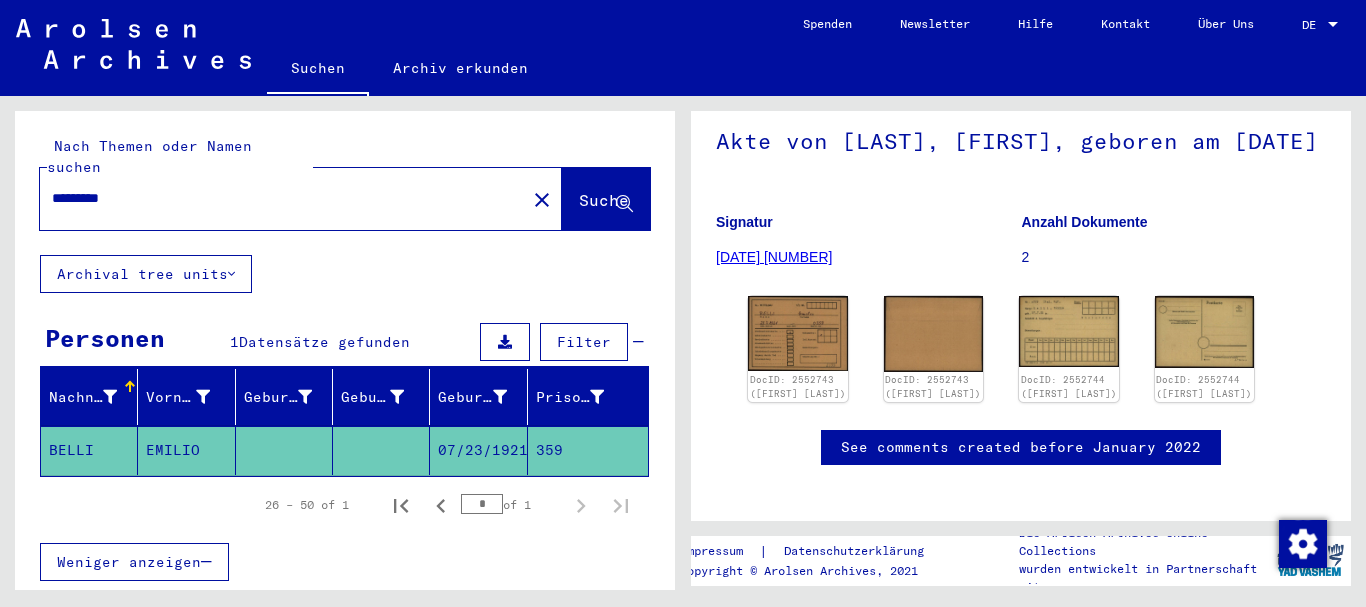 drag, startPoint x: 161, startPoint y: 175, endPoint x: 0, endPoint y: 173, distance: 161.01242 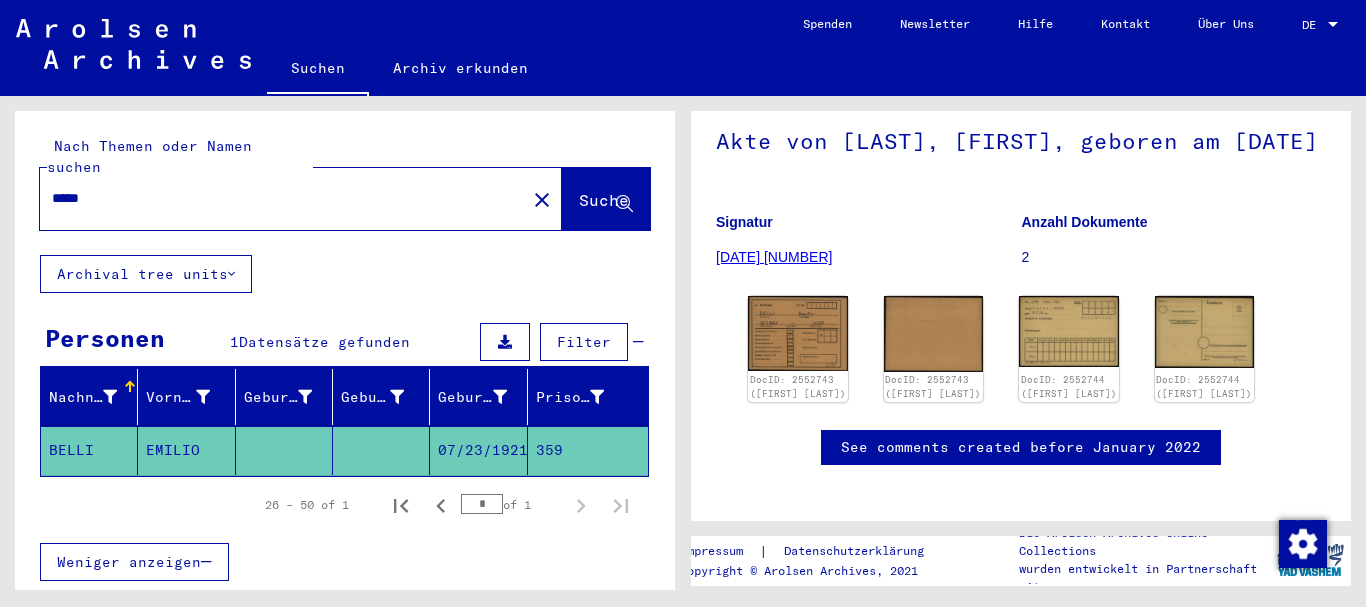 type on "*****" 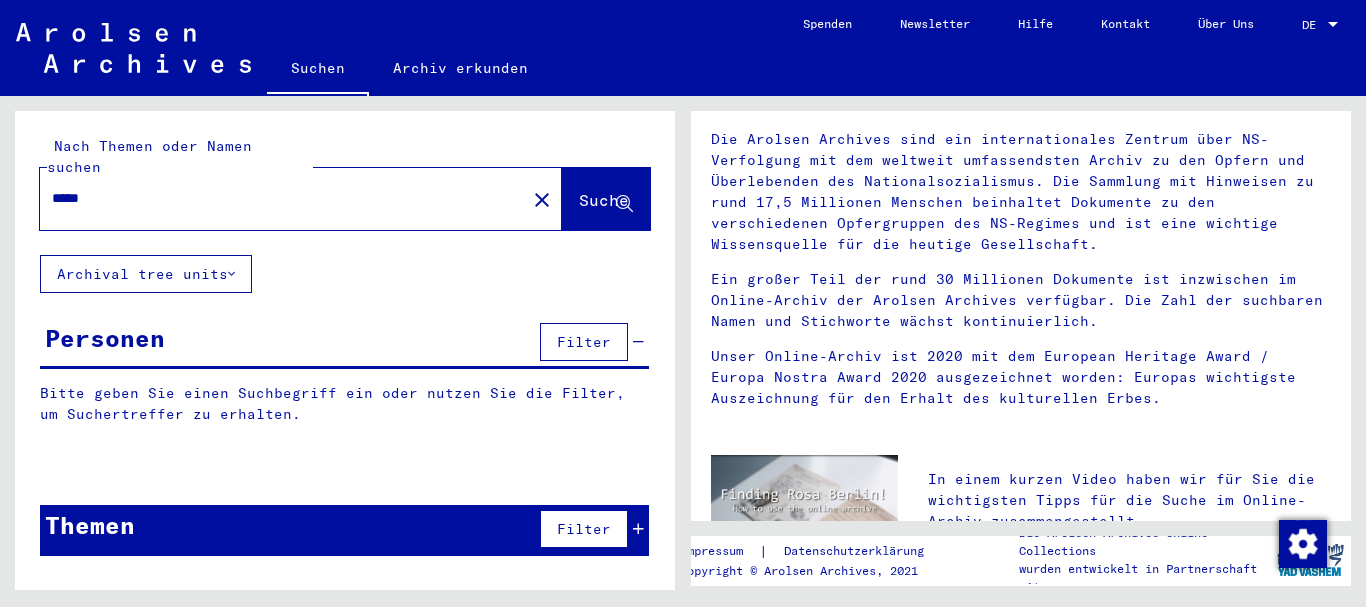 scroll, scrollTop: 0, scrollLeft: 0, axis: both 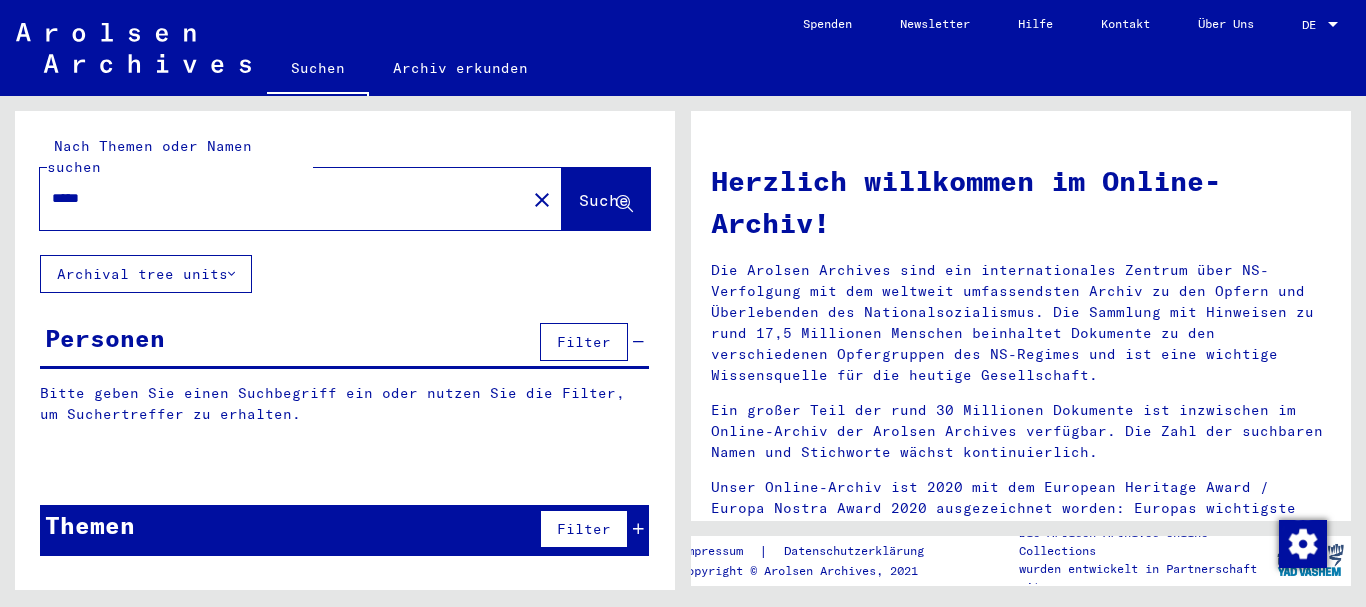 click on "Personen" at bounding box center [105, 338] 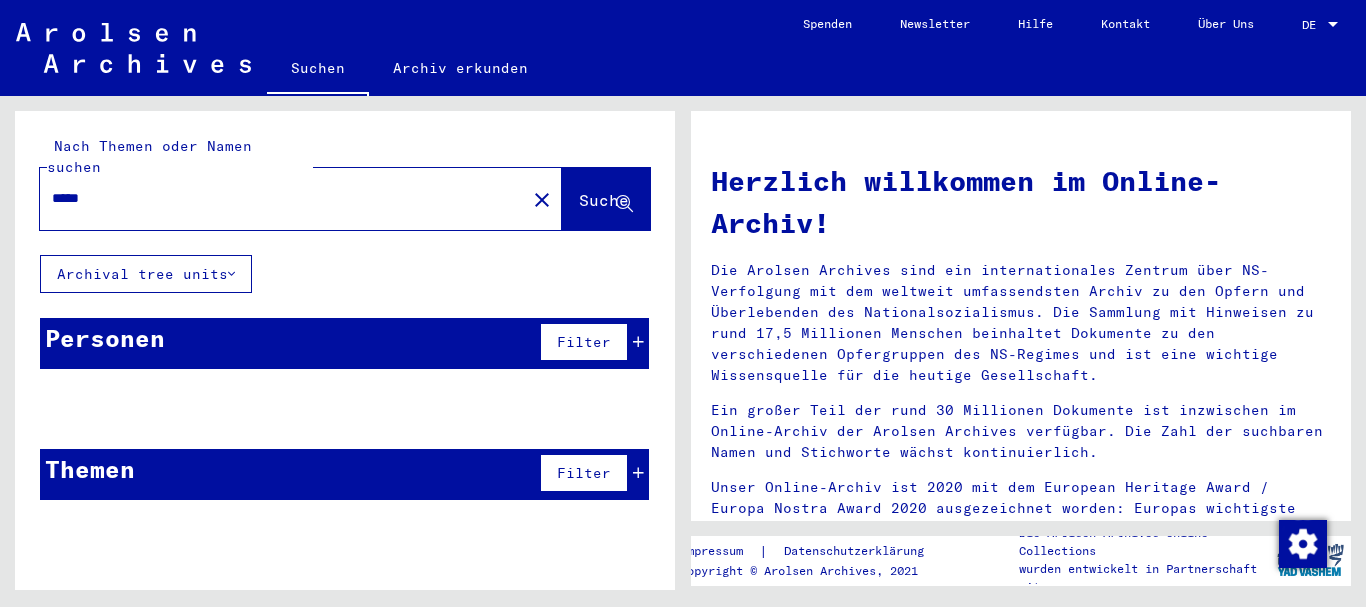 click on "Personen" at bounding box center (105, 338) 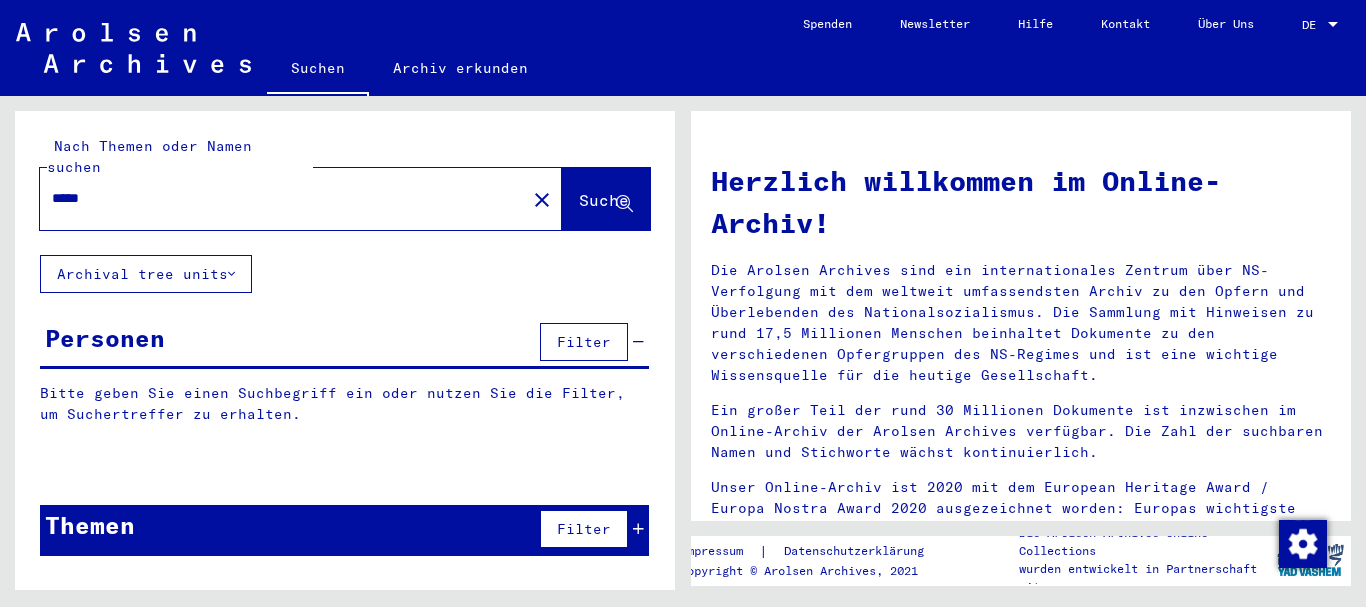 click on "Suche" 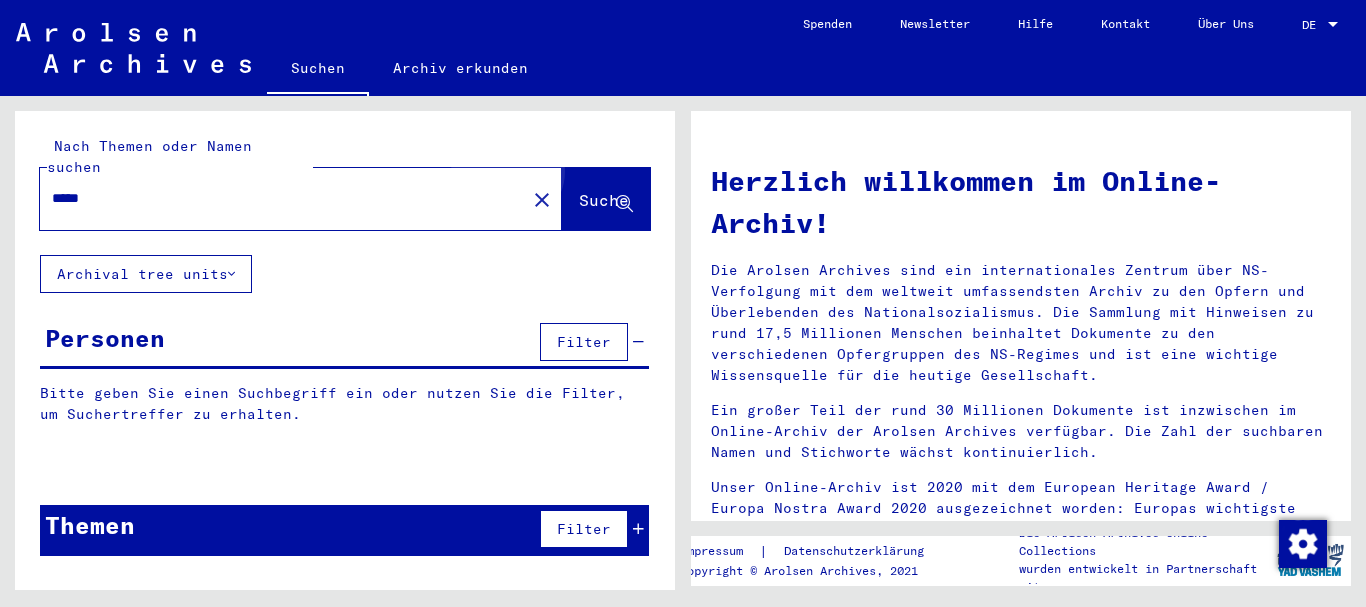click on "Suche" 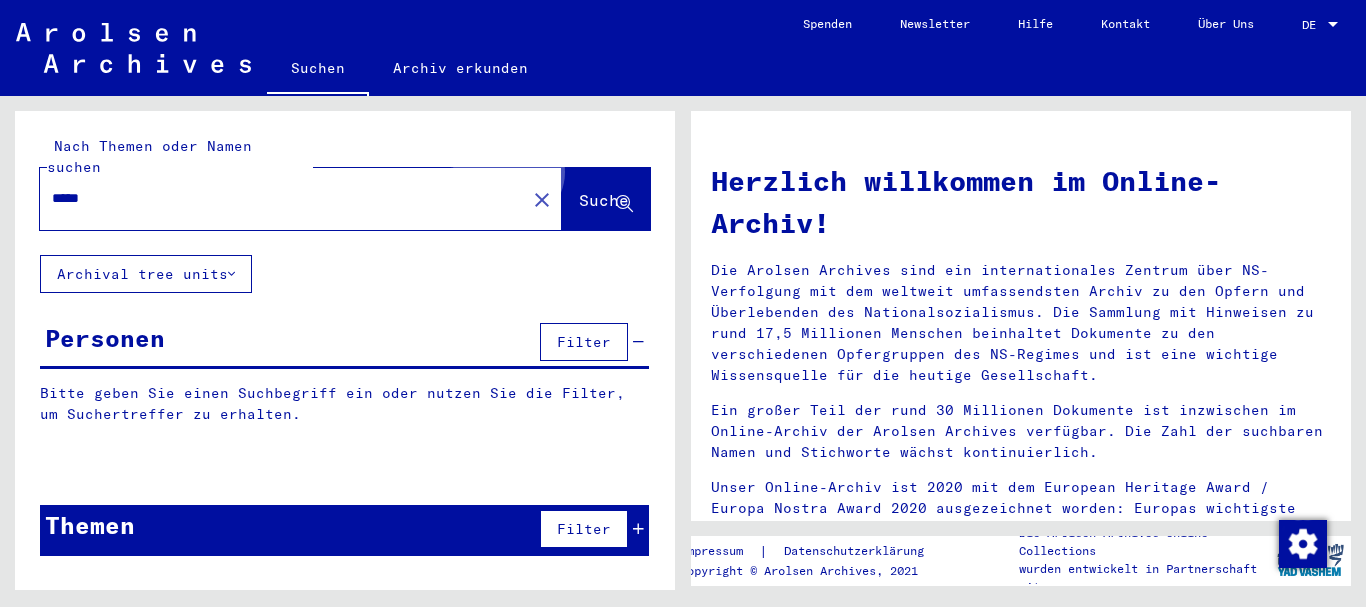 click on "Suche" 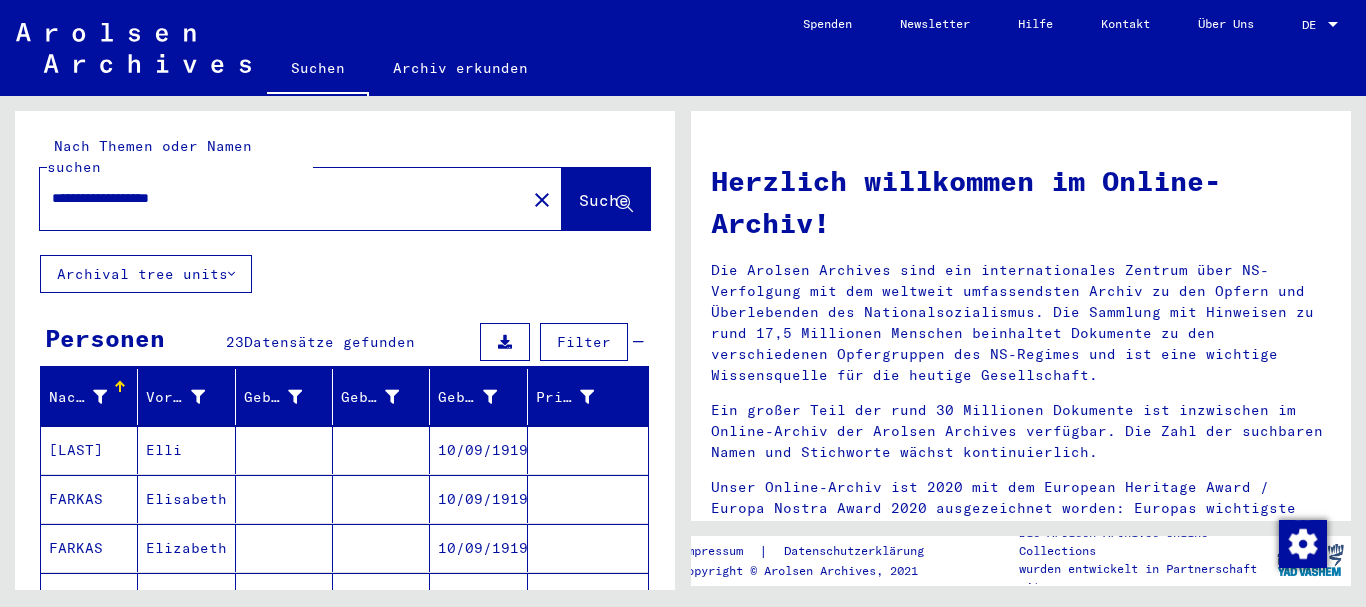 scroll, scrollTop: 0, scrollLeft: 0, axis: both 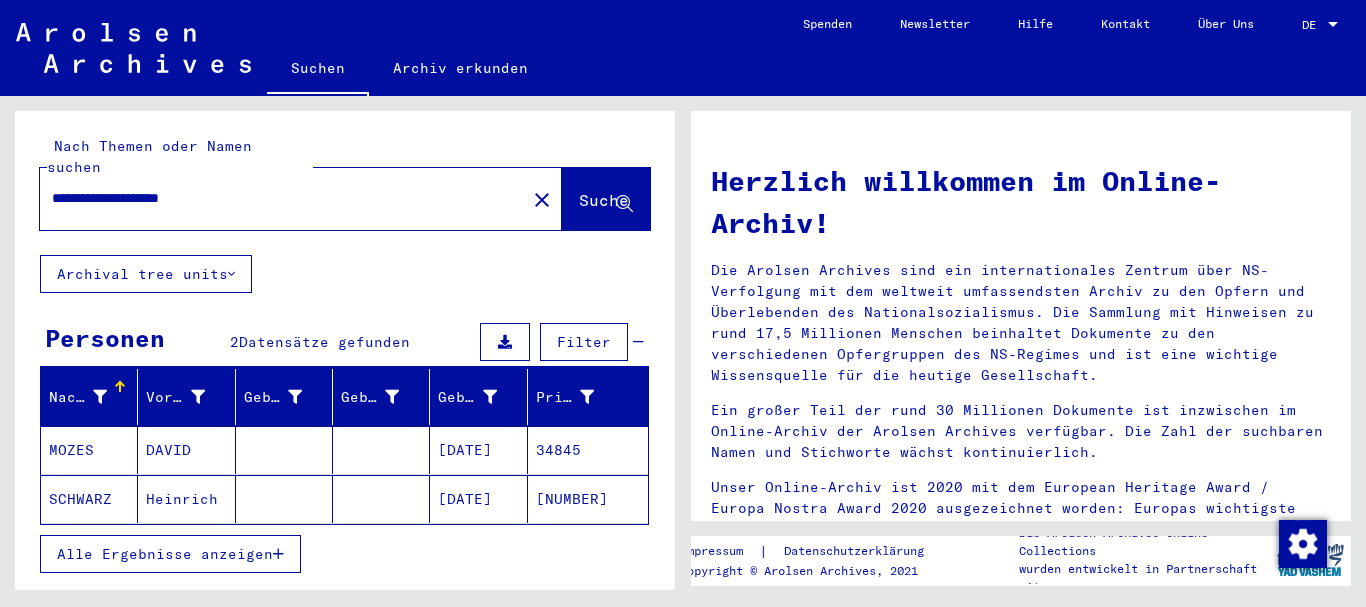 click on "MOZES" at bounding box center [89, 499] 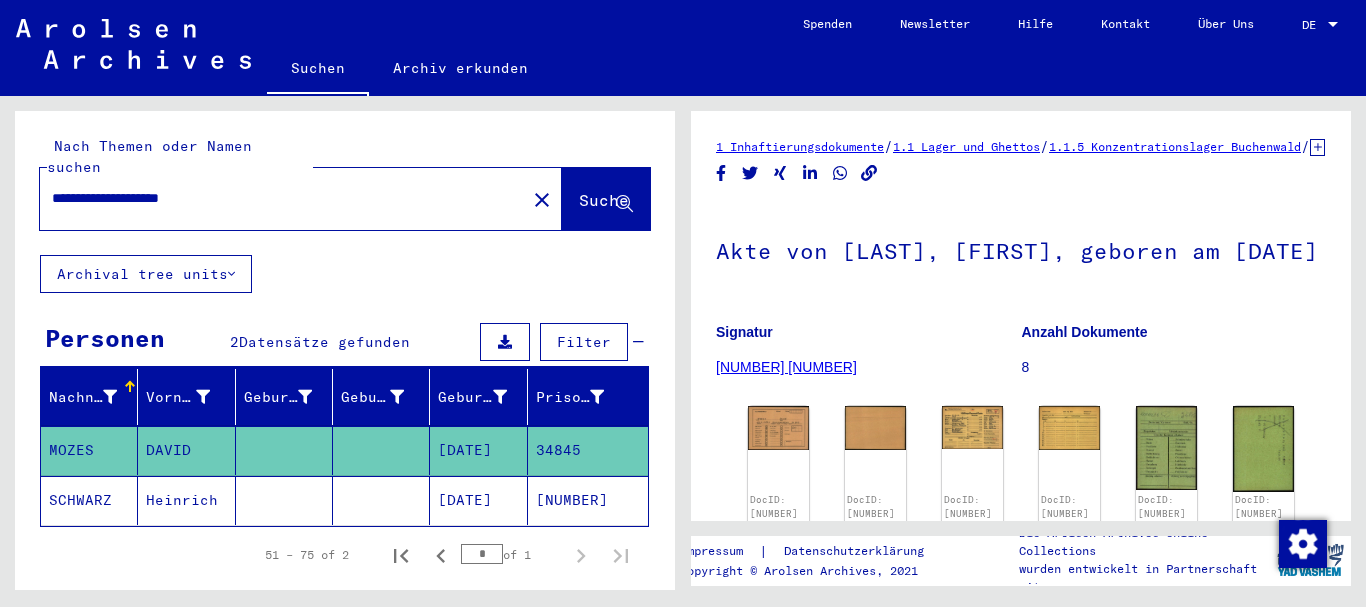 scroll, scrollTop: 238, scrollLeft: 0, axis: vertical 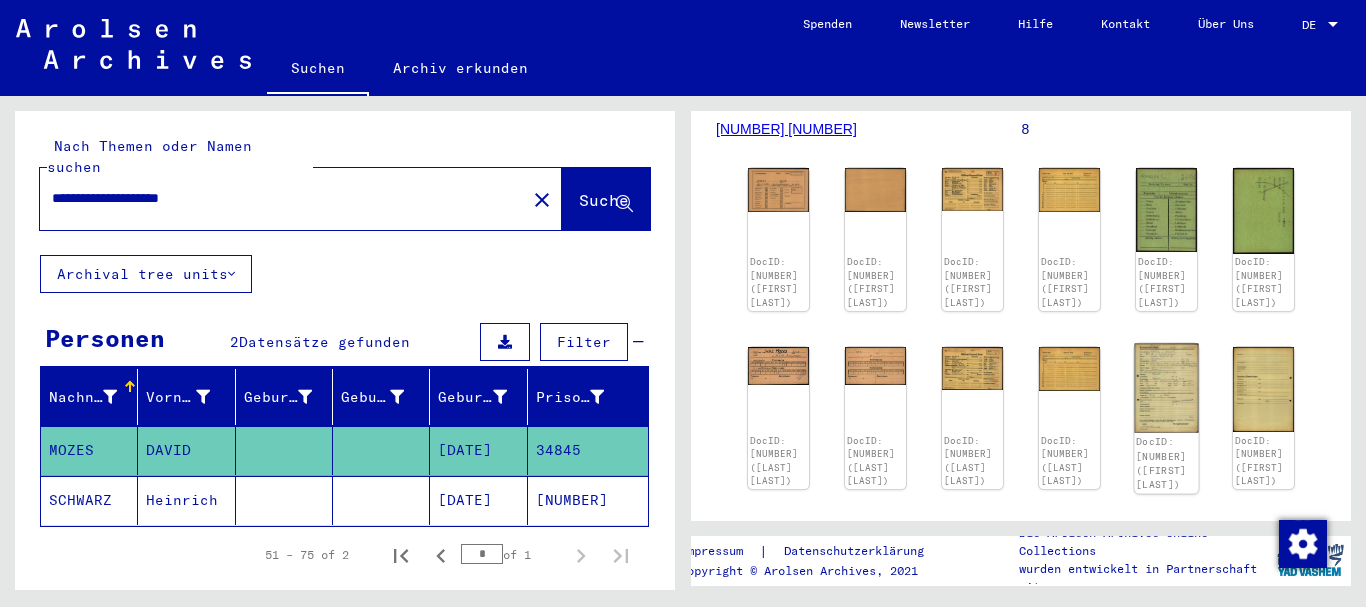 click 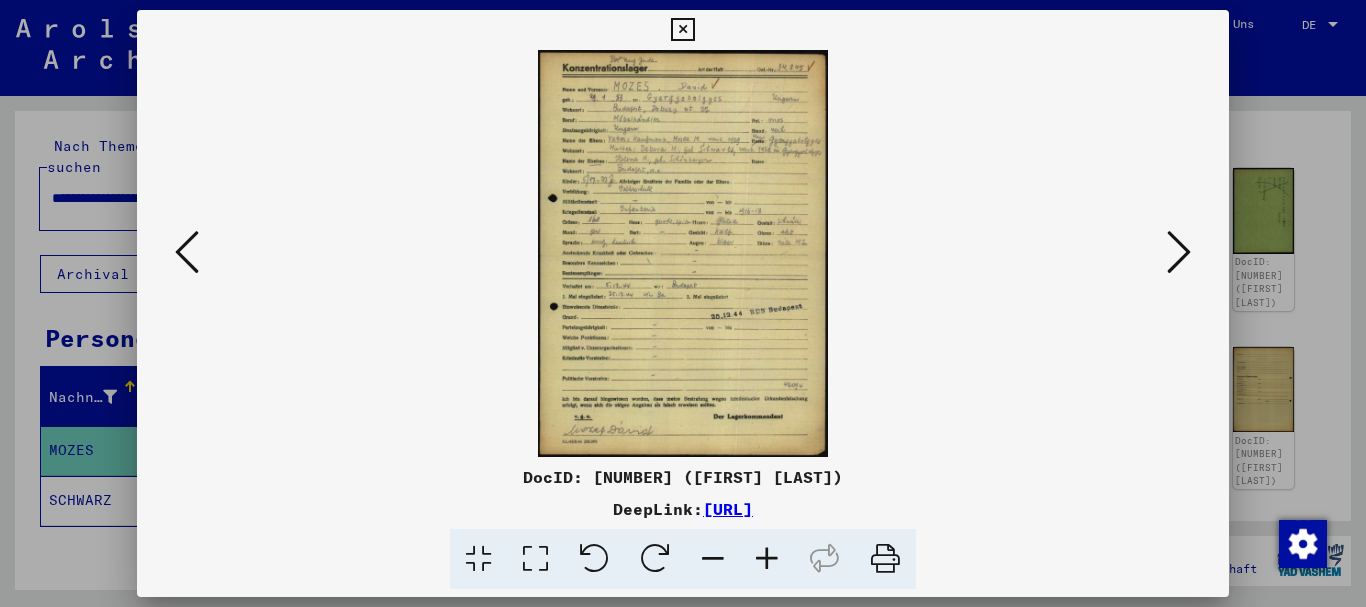 click at bounding box center (767, 559) 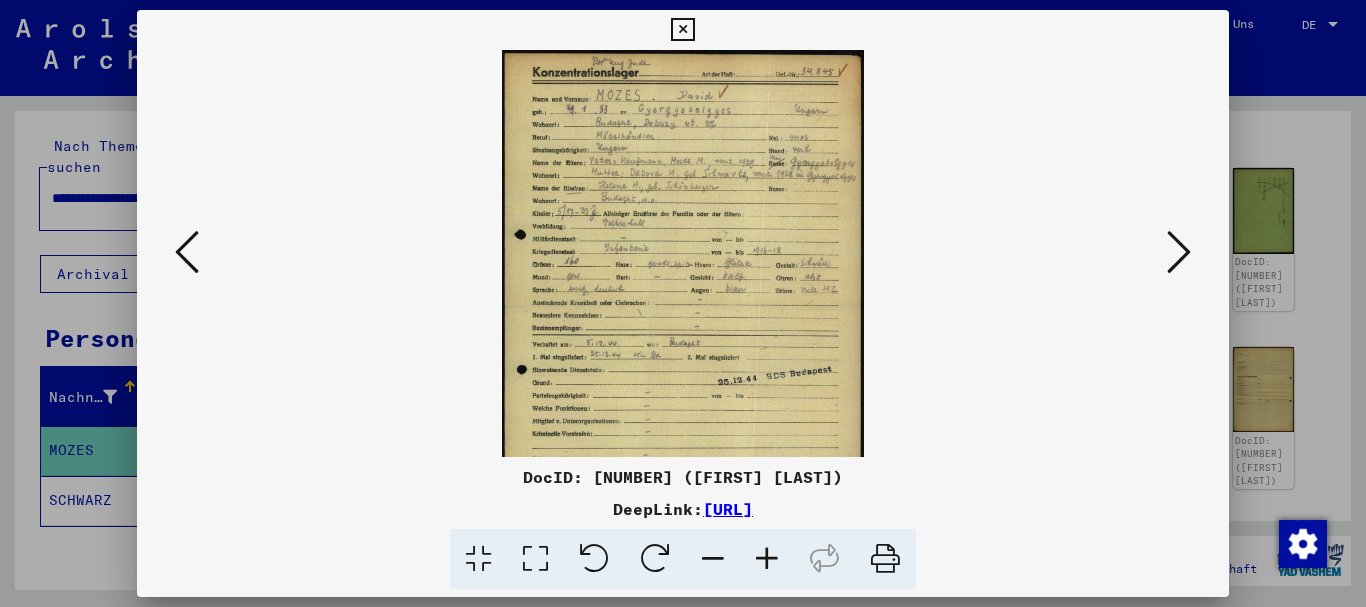 click at bounding box center [767, 559] 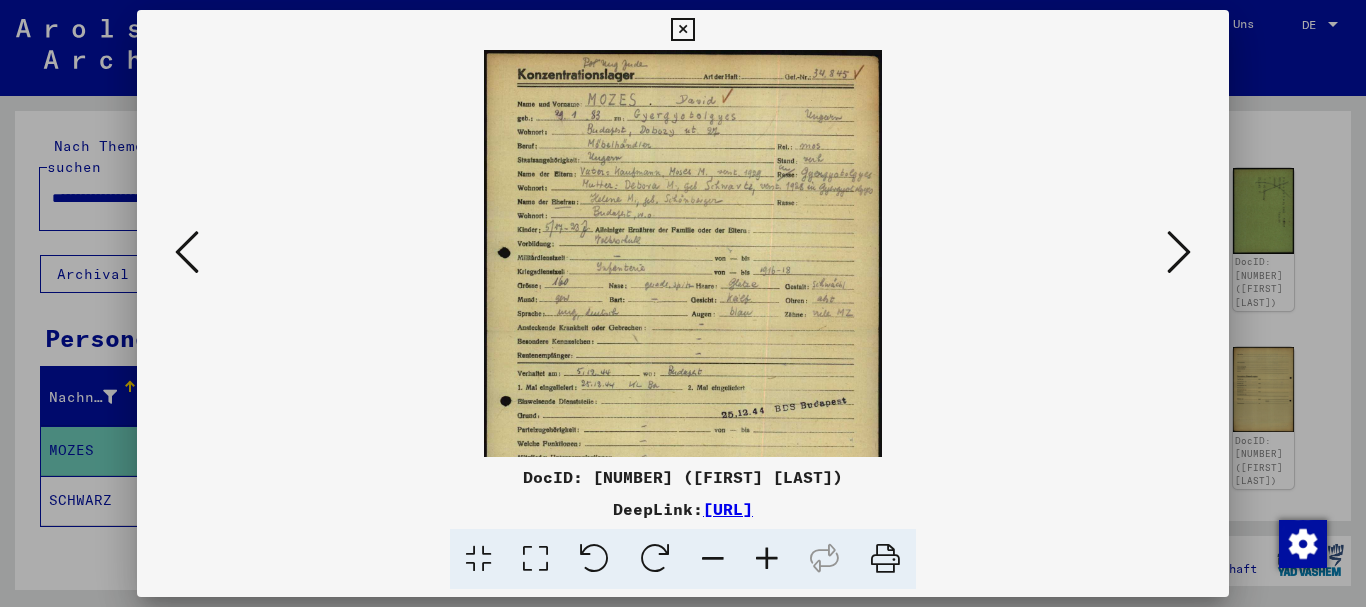 click at bounding box center (767, 559) 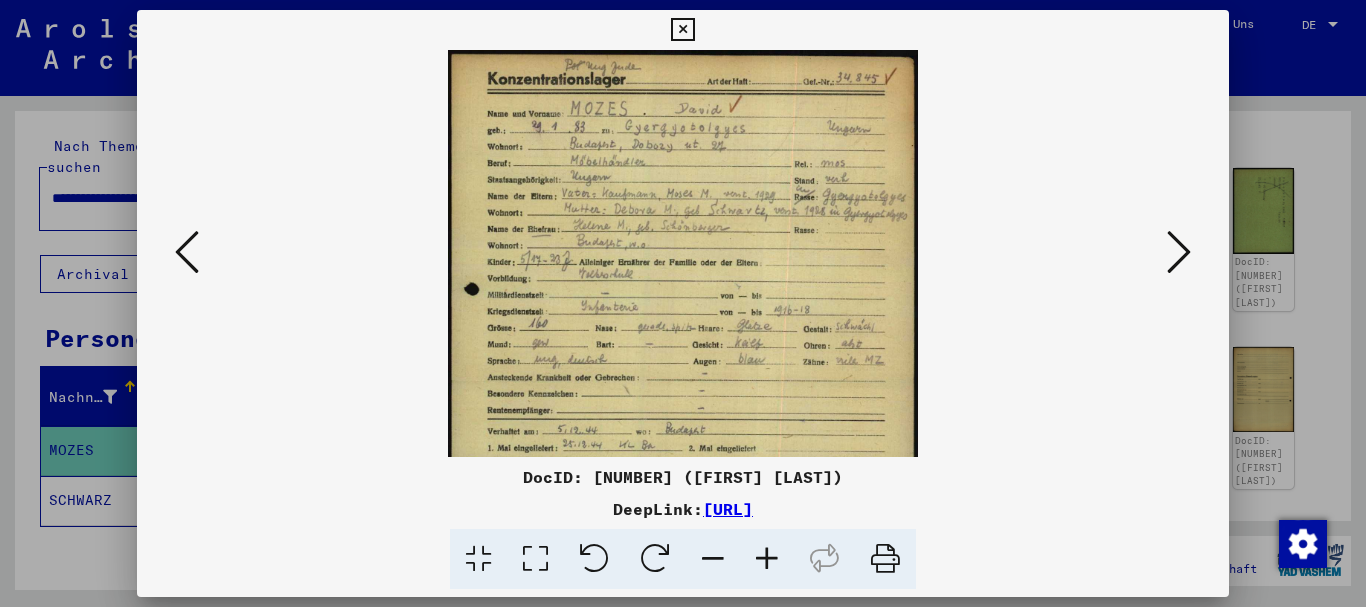 click at bounding box center (767, 559) 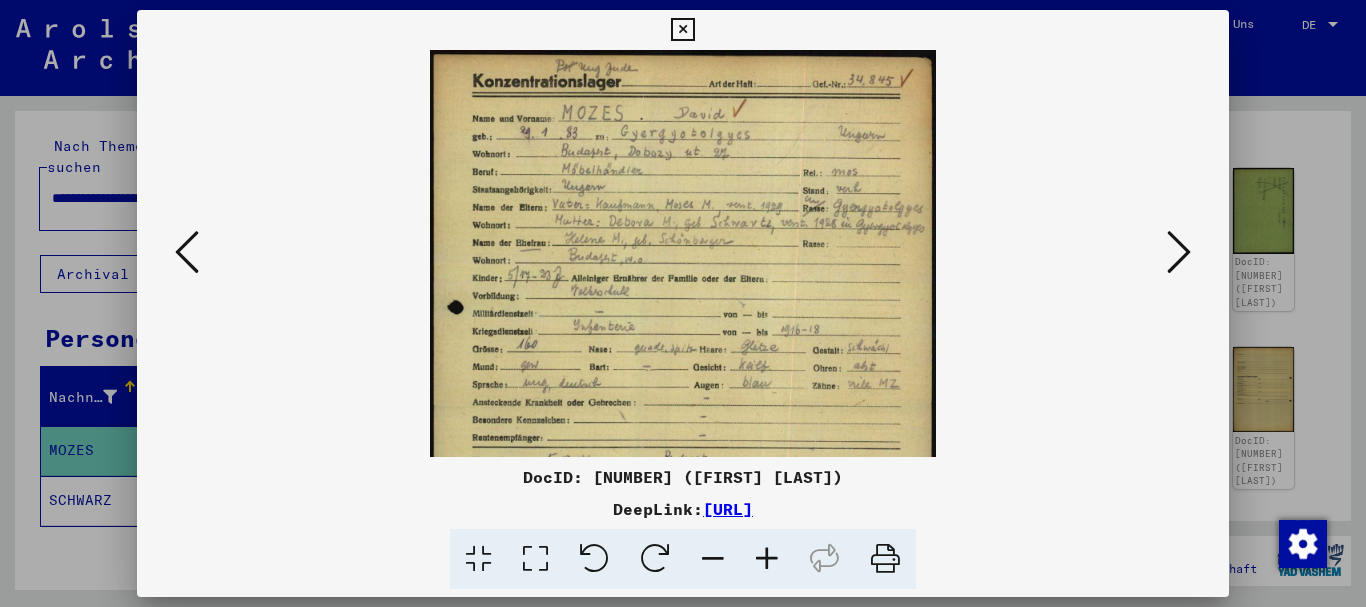 click at bounding box center [767, 559] 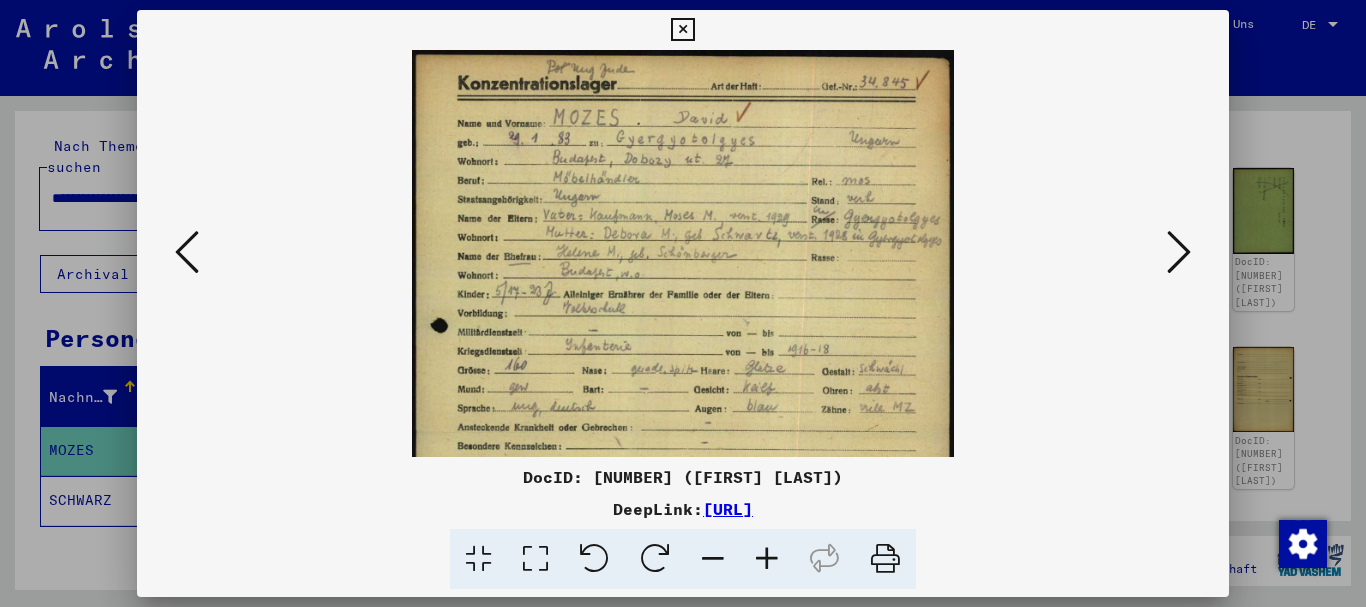 click at bounding box center [767, 559] 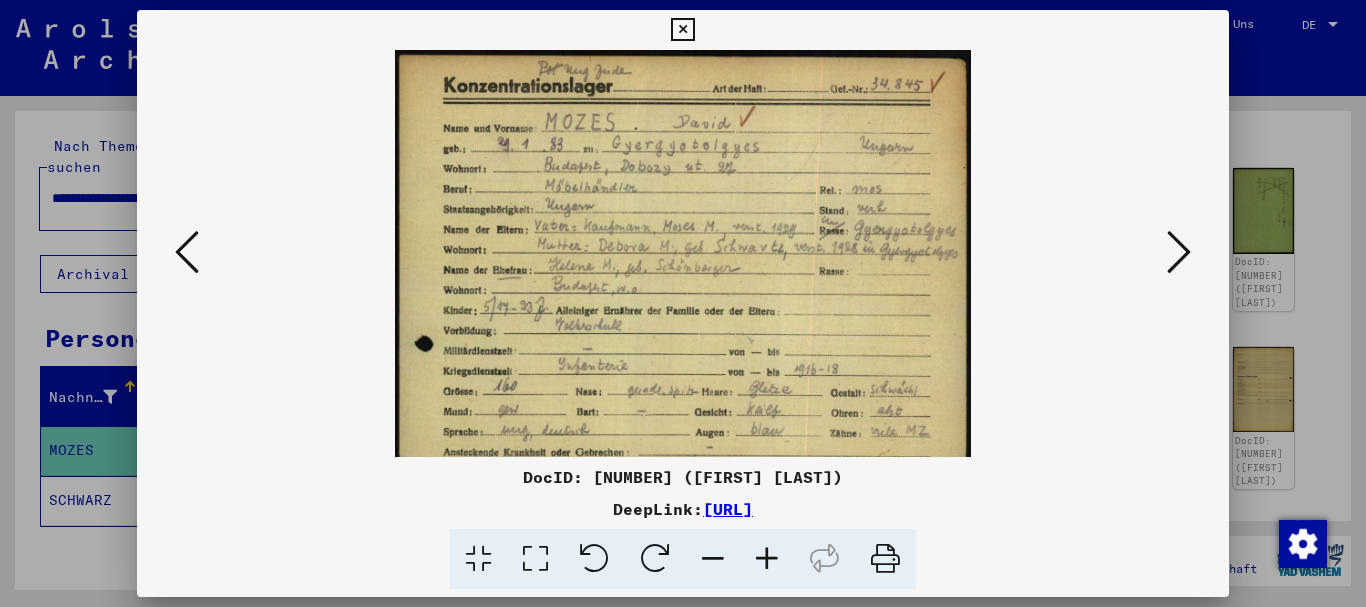 click at bounding box center [767, 559] 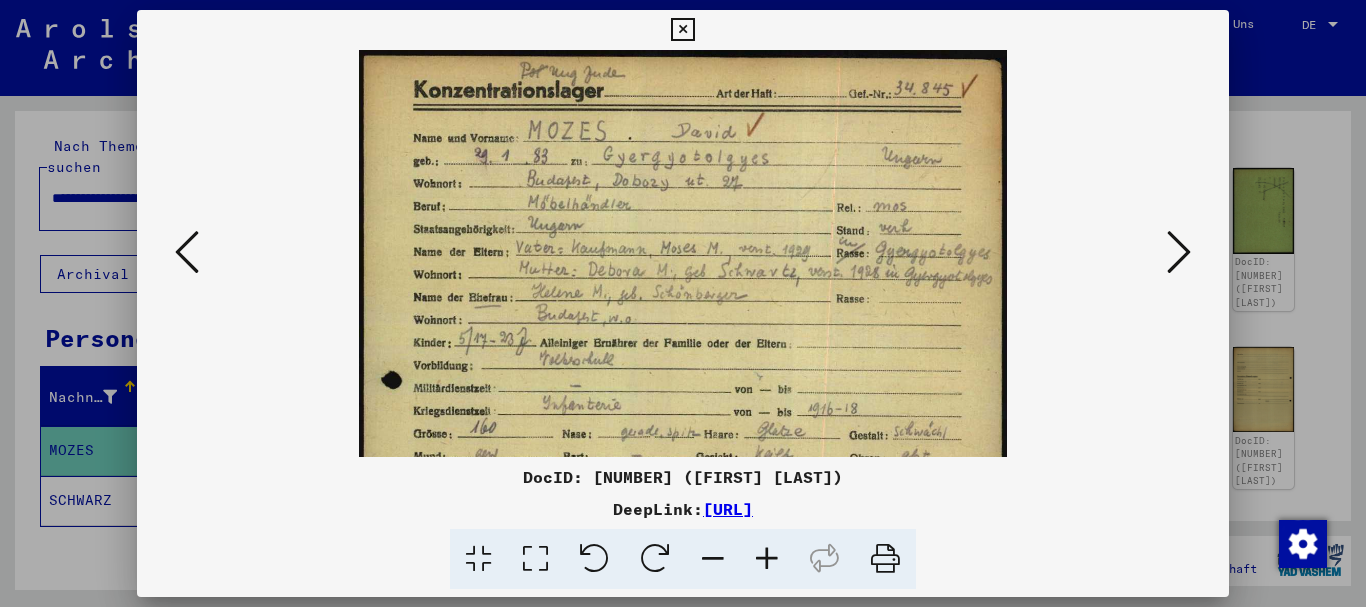 click at bounding box center (767, 559) 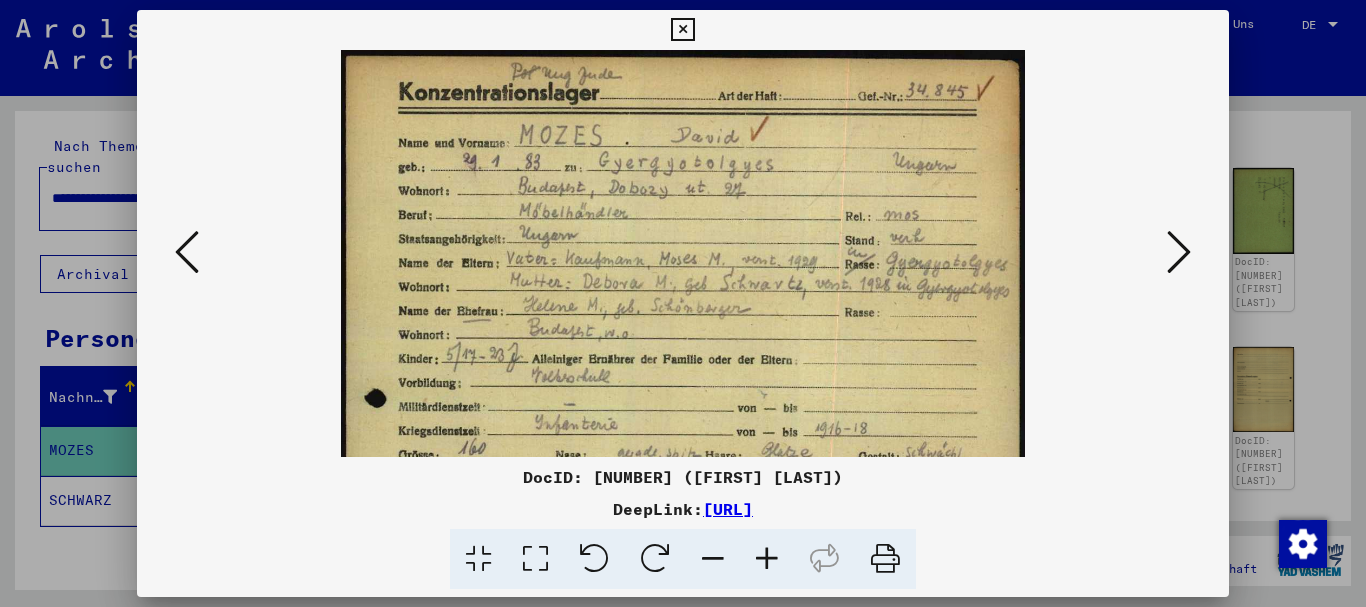 drag, startPoint x: 771, startPoint y: 565, endPoint x: 459, endPoint y: 481, distance: 323.1099 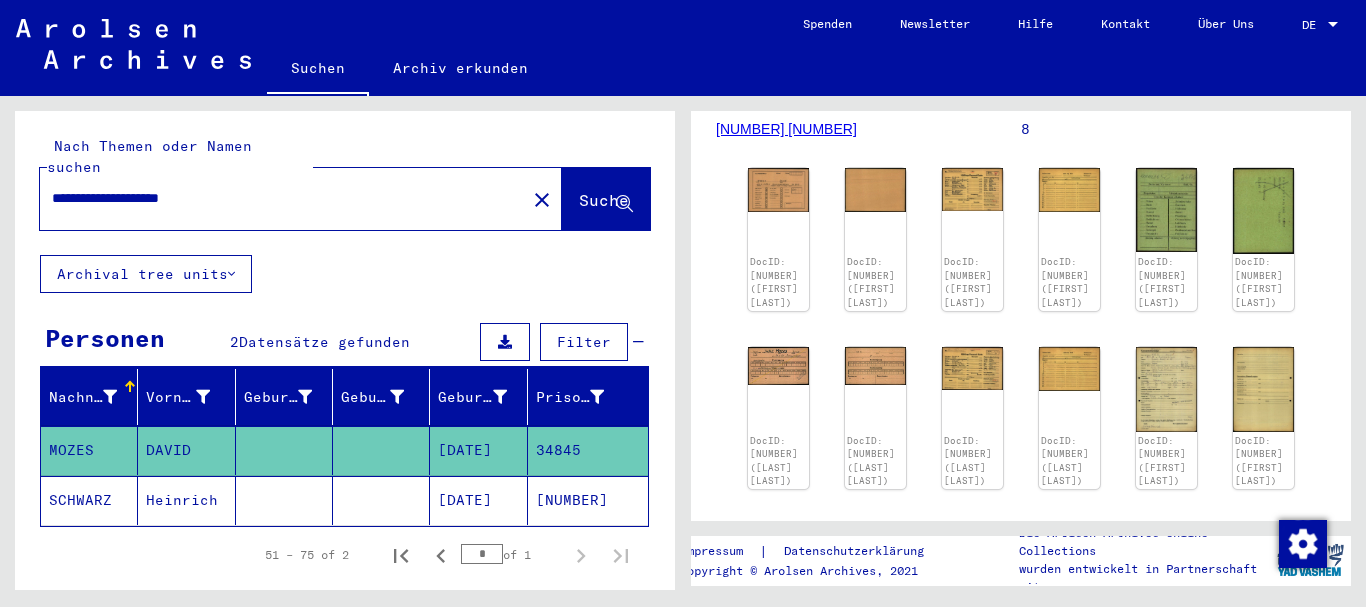 click on "SCHWARZ" 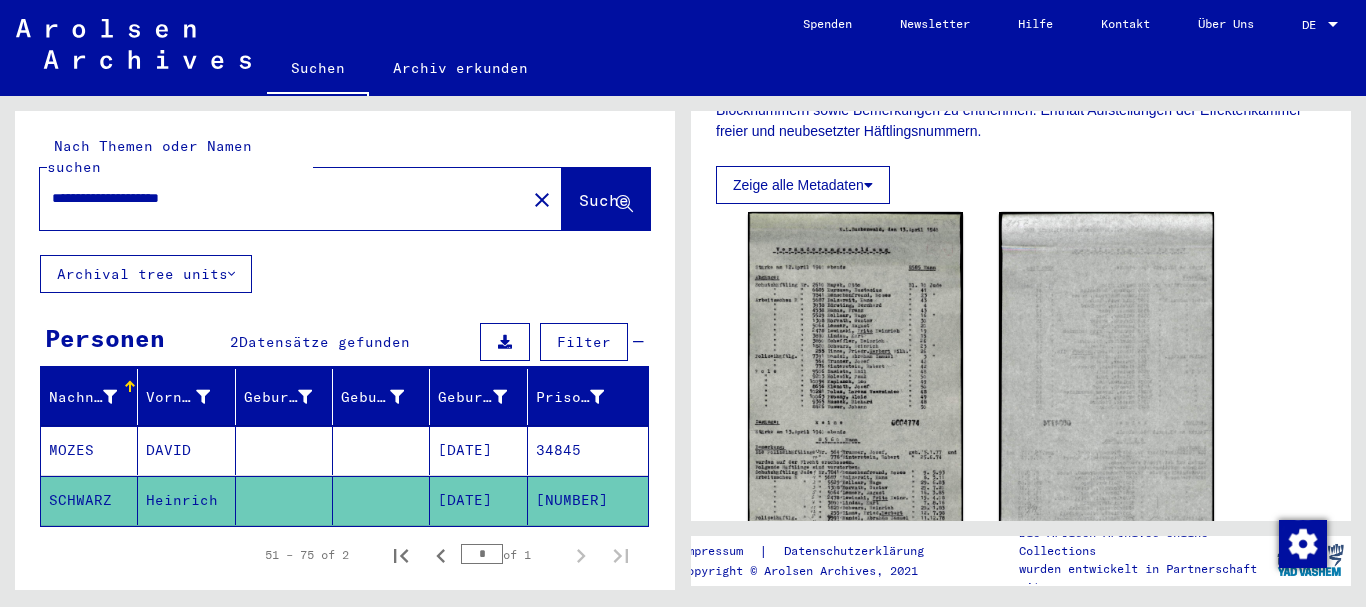 scroll, scrollTop: 676, scrollLeft: 0, axis: vertical 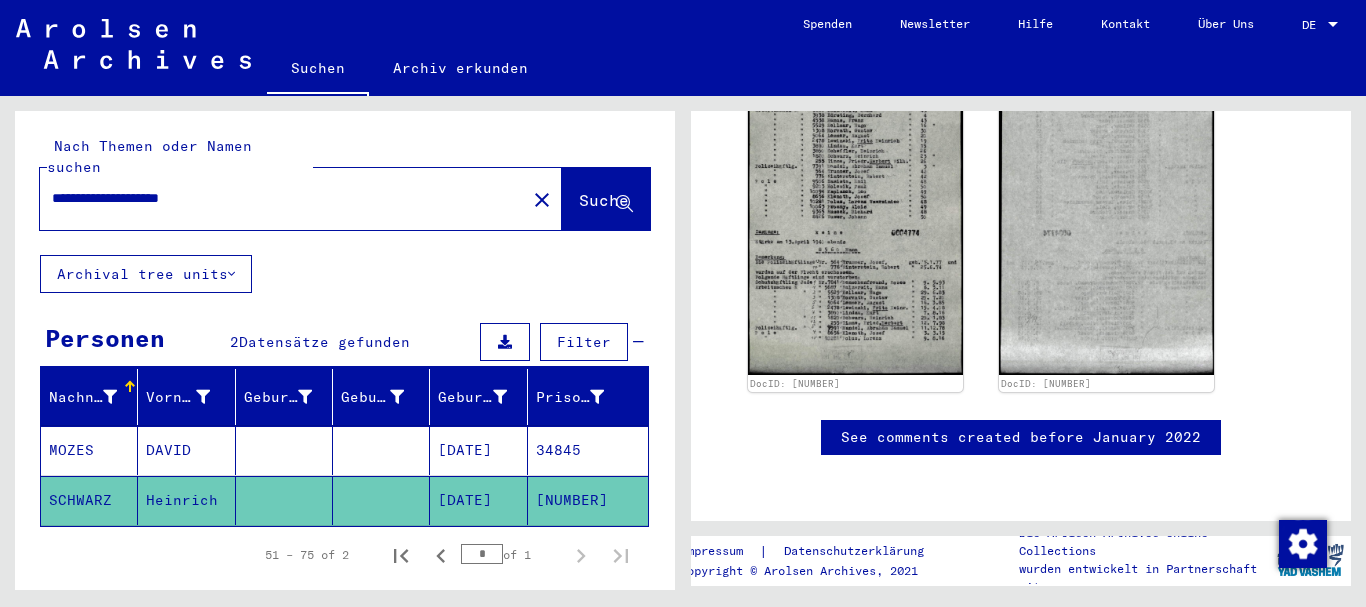 drag, startPoint x: 319, startPoint y: 174, endPoint x: 149, endPoint y: 176, distance: 170.01176 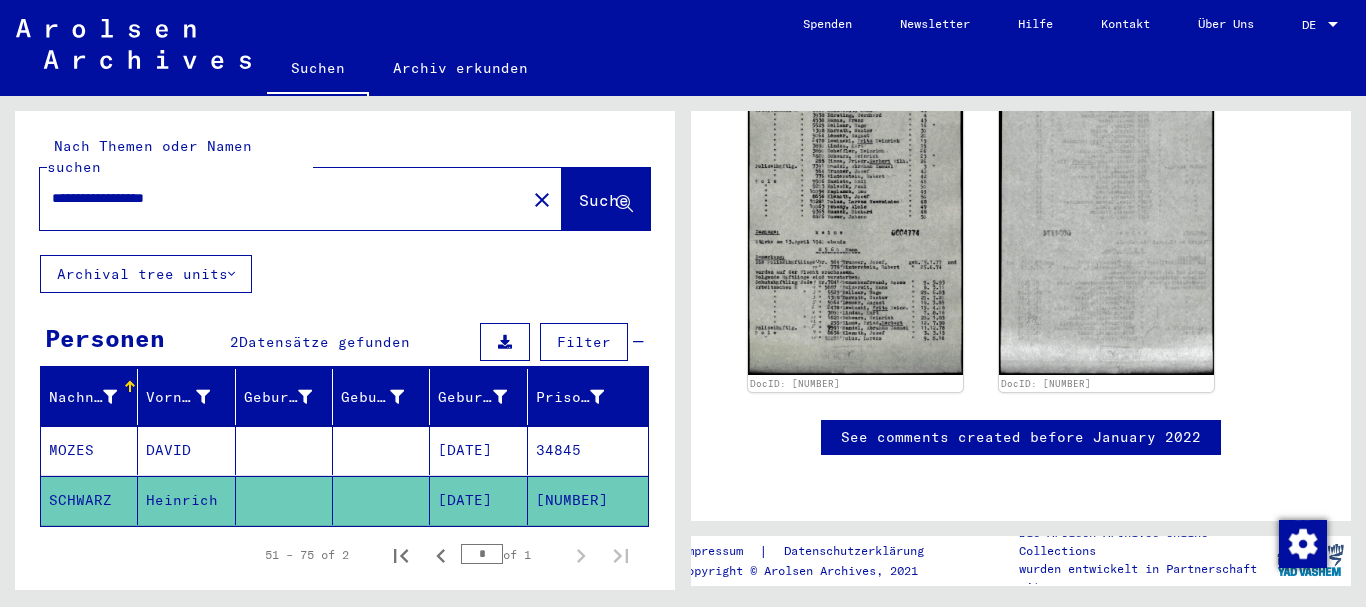 type on "**********" 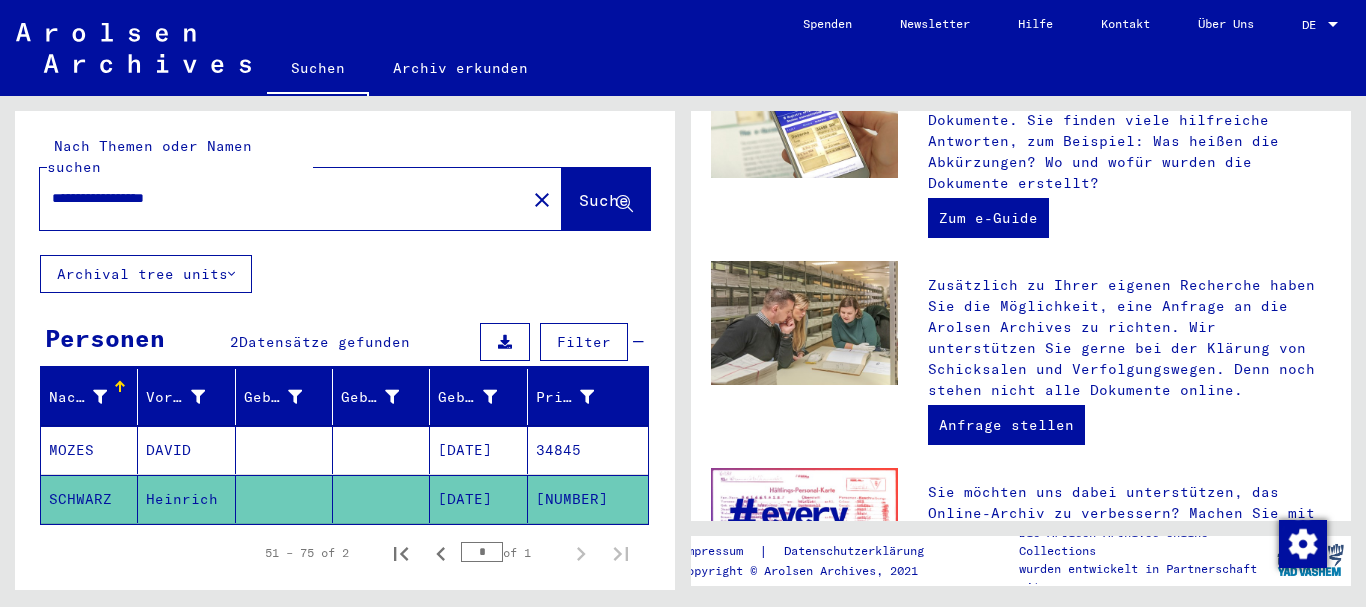 scroll, scrollTop: 0, scrollLeft: 0, axis: both 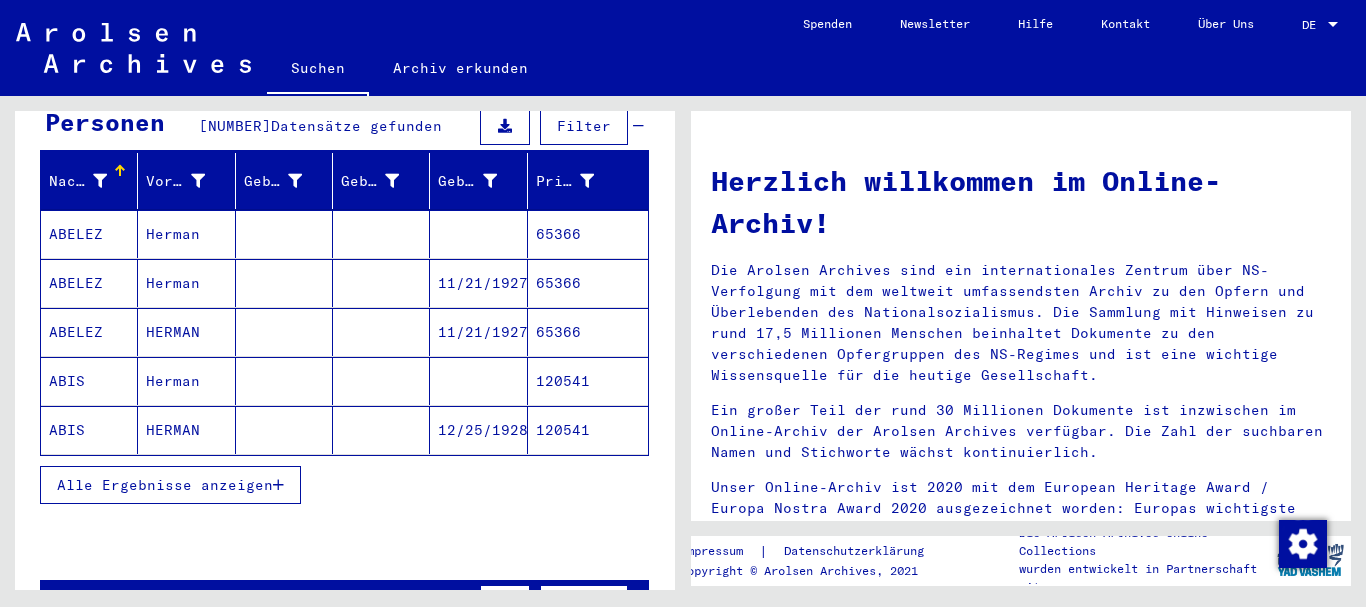 click on "Alle Ergebnisse anzeigen" at bounding box center [170, 485] 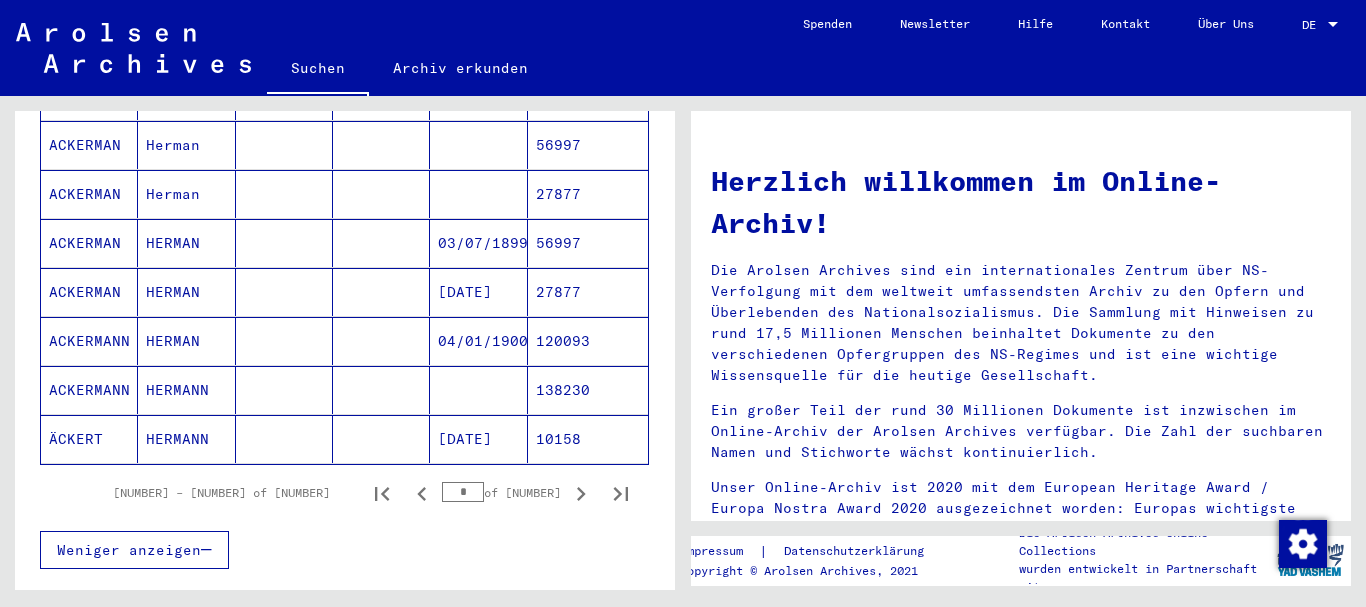 scroll, scrollTop: 1188, scrollLeft: 0, axis: vertical 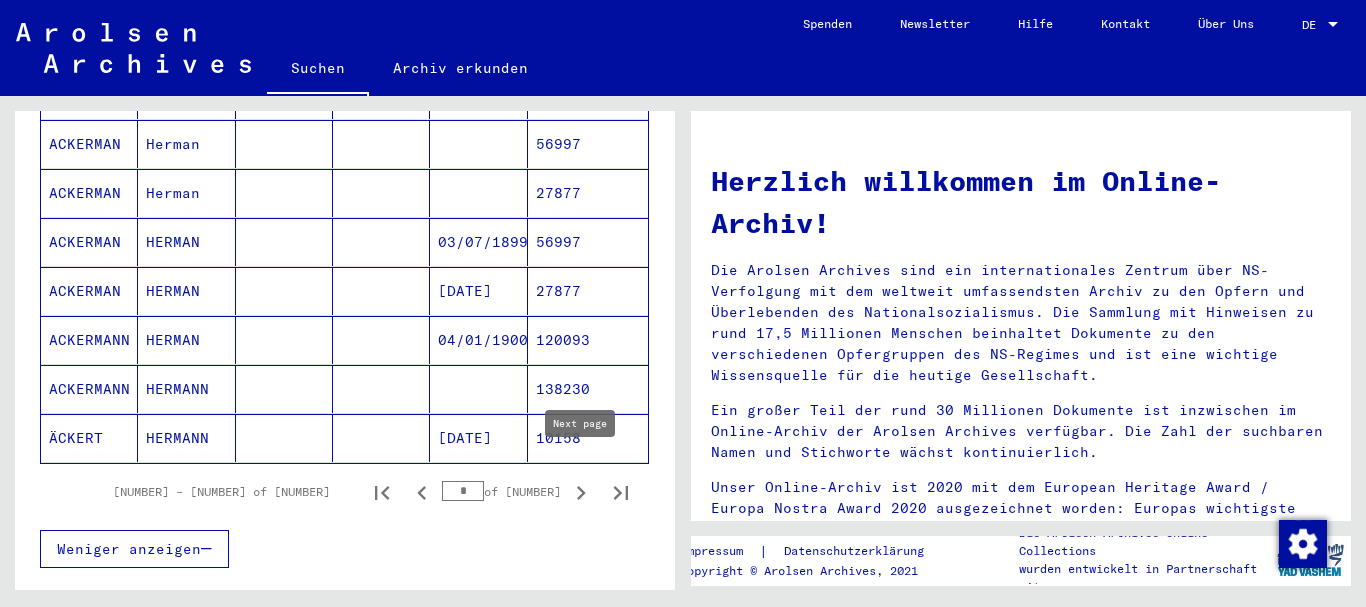 click 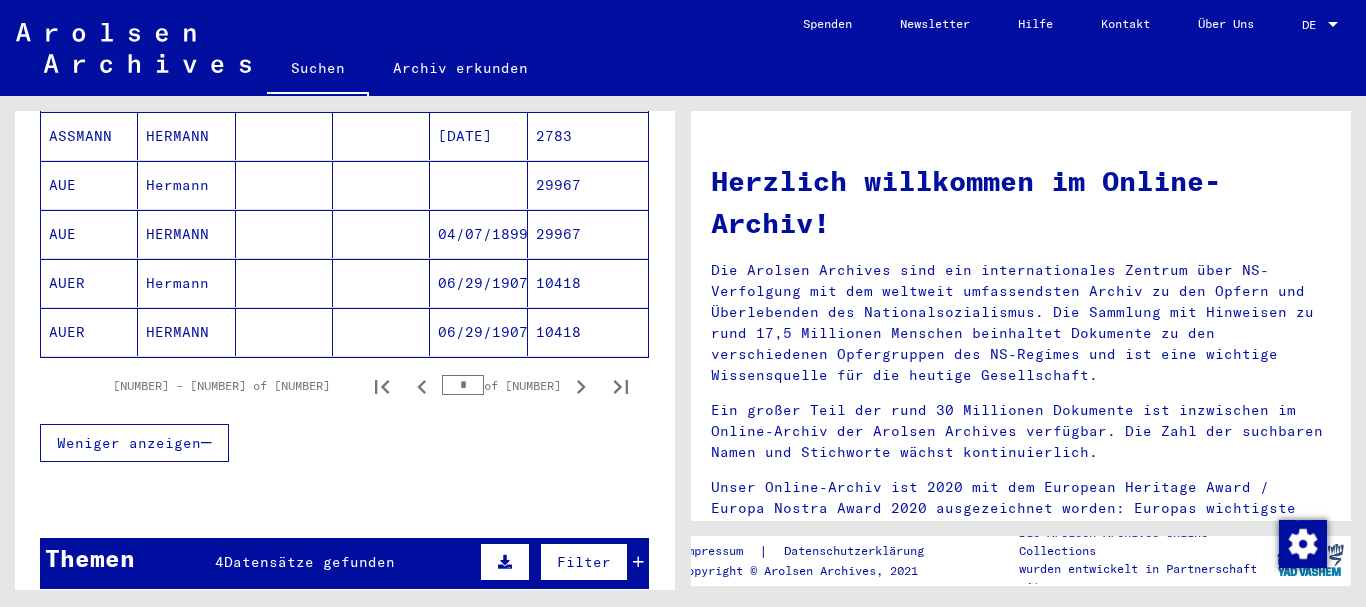 scroll, scrollTop: 1296, scrollLeft: 0, axis: vertical 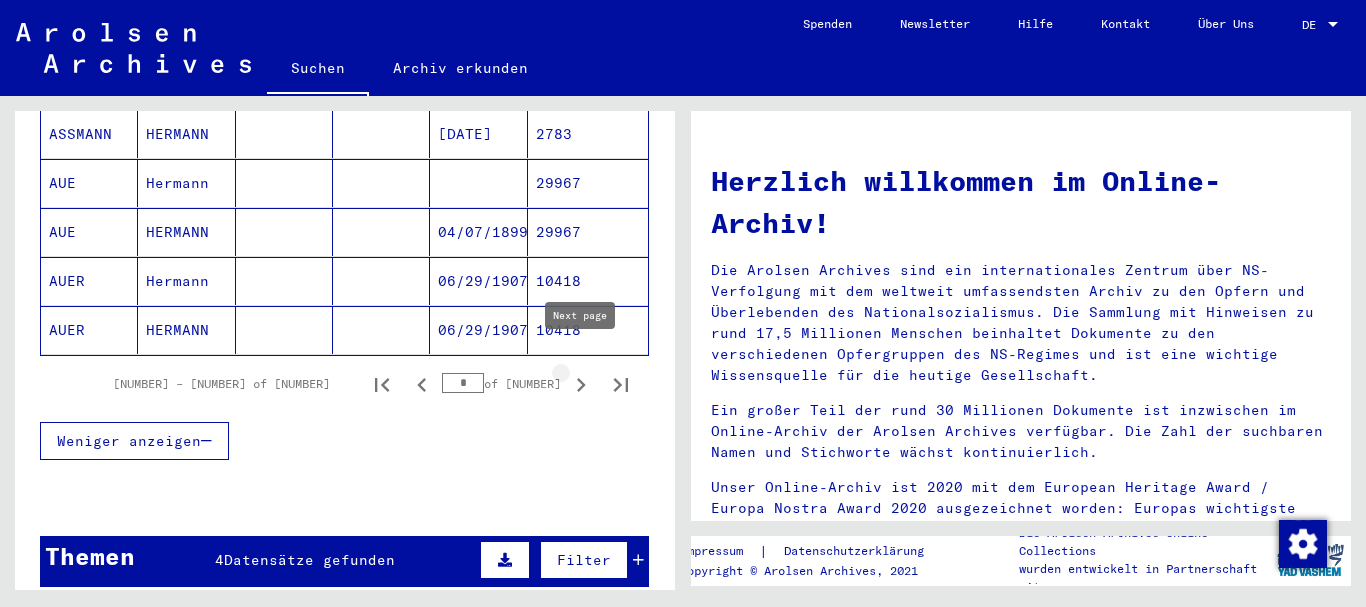 click 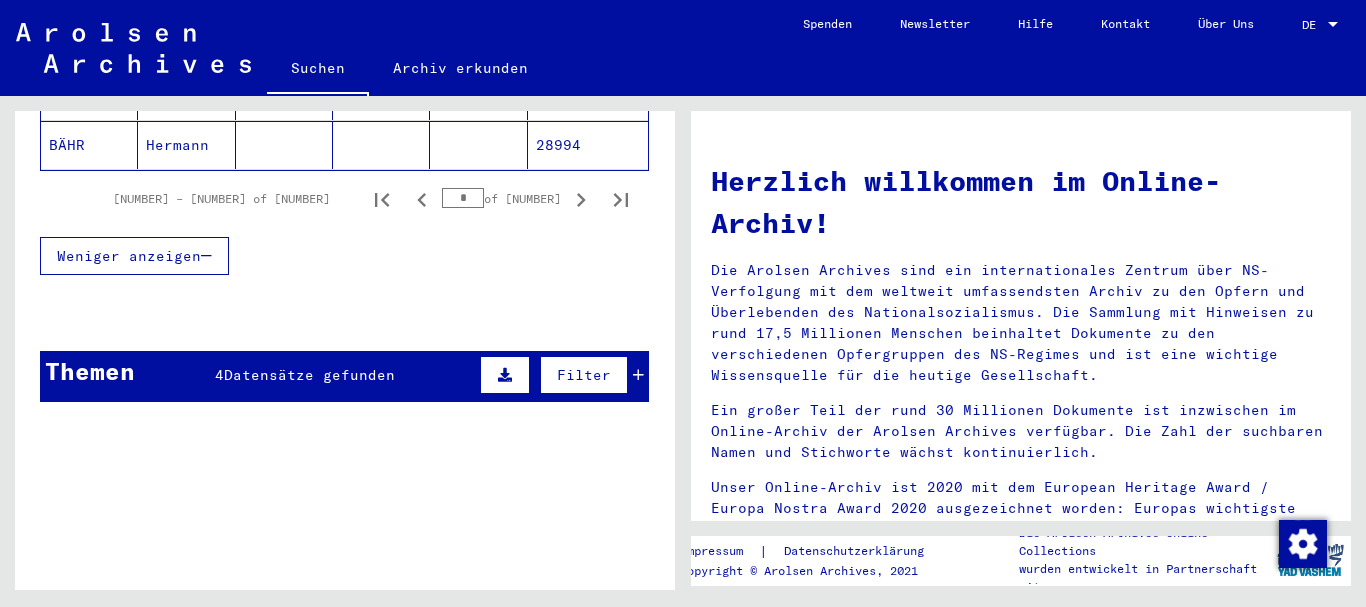 scroll, scrollTop: 1512, scrollLeft: 0, axis: vertical 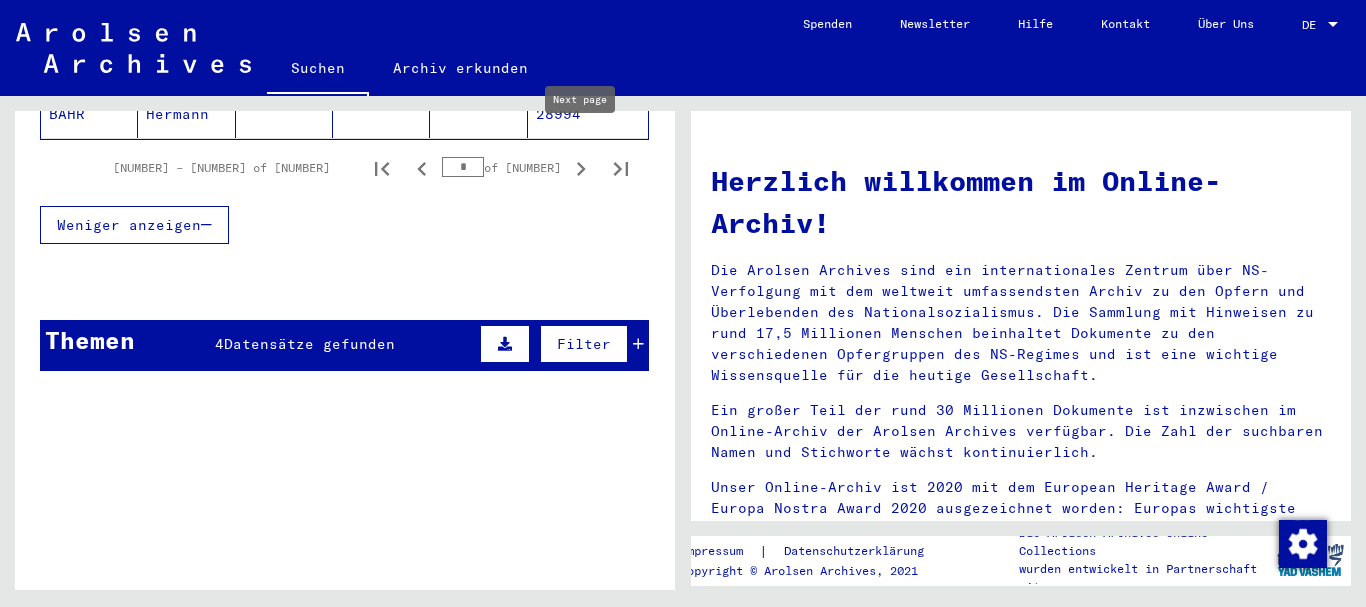 drag, startPoint x: 580, startPoint y: 152, endPoint x: 367, endPoint y: 187, distance: 215.85643 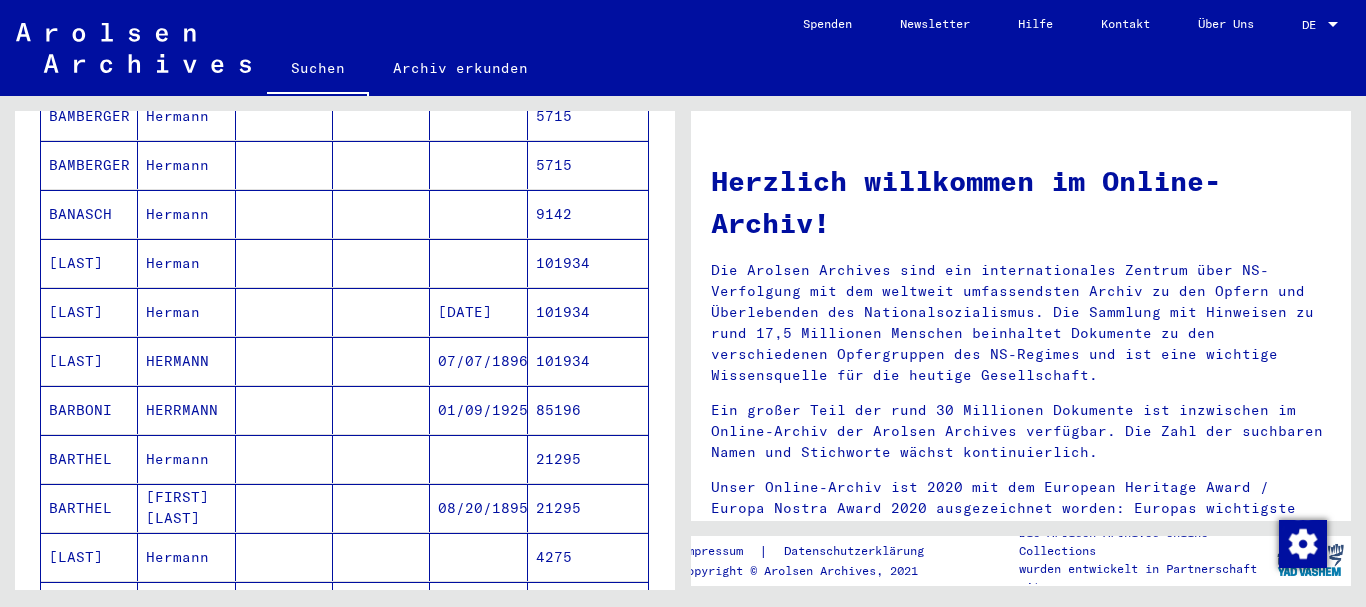 scroll, scrollTop: 0, scrollLeft: 0, axis: both 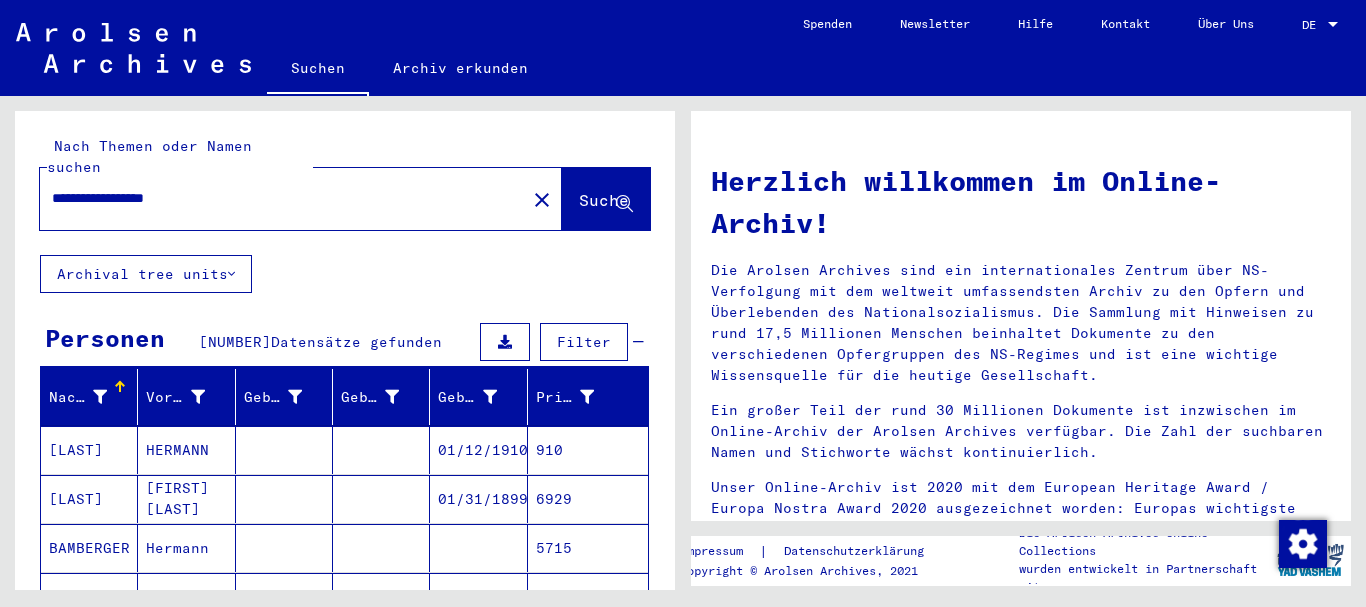 click on "**********" at bounding box center [277, 198] 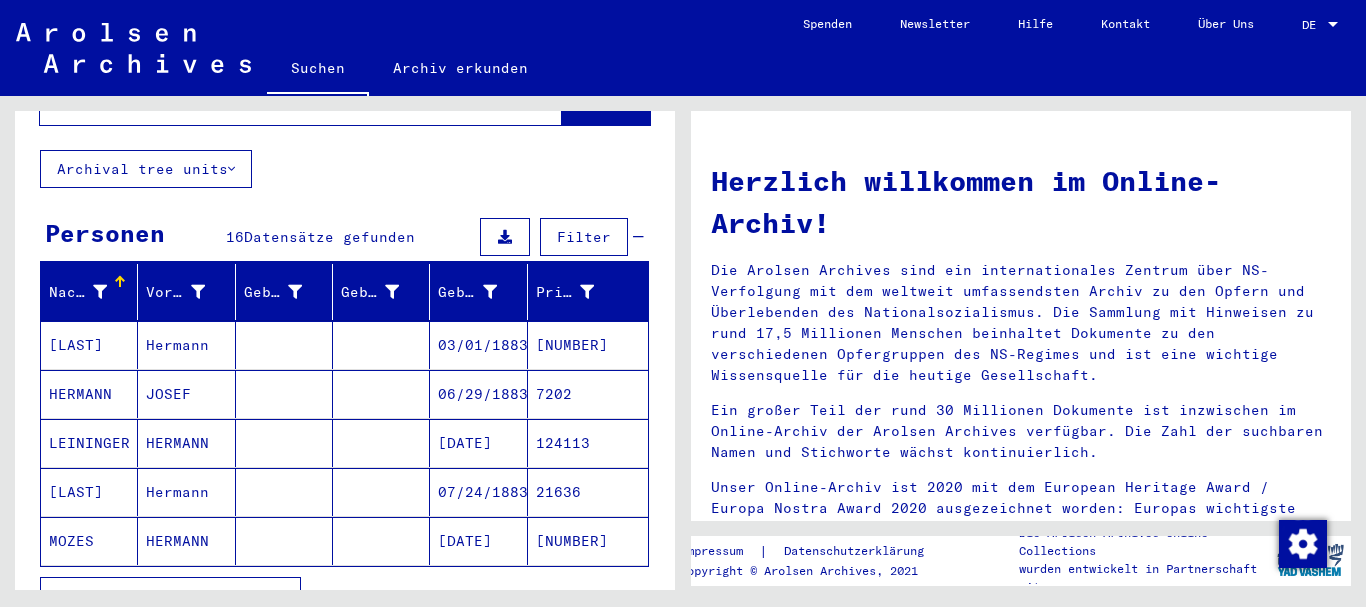 scroll, scrollTop: 108, scrollLeft: 0, axis: vertical 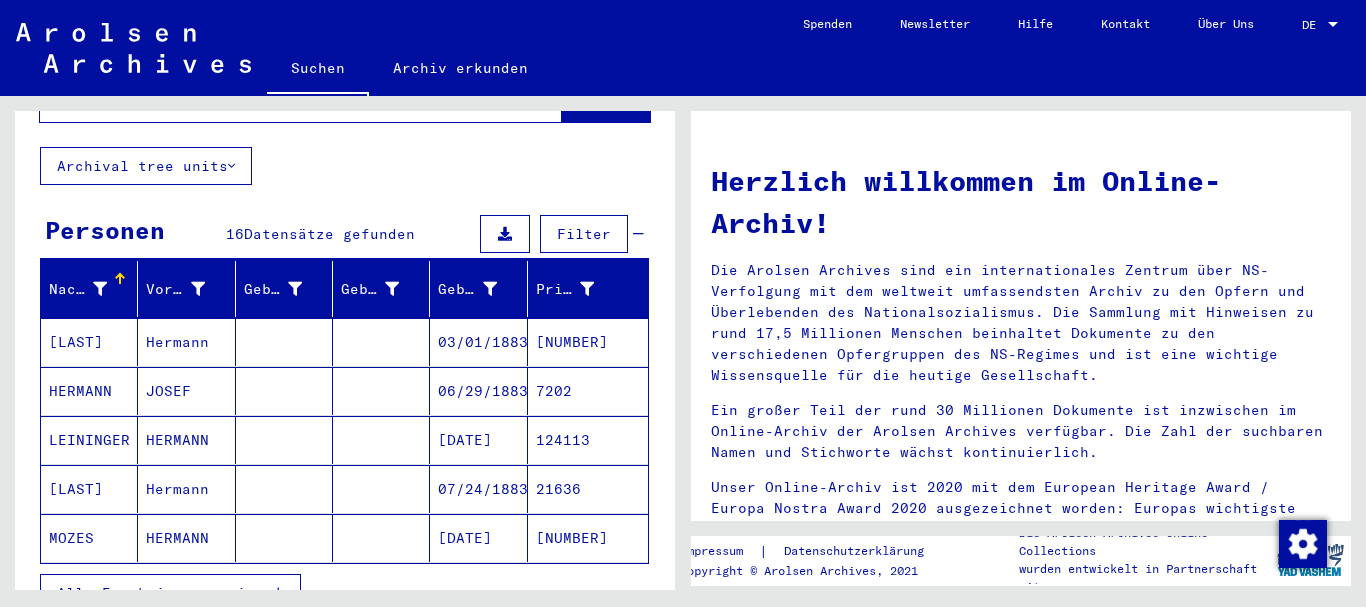 click on "Alle Ergebnisse anzeigen" at bounding box center [170, 593] 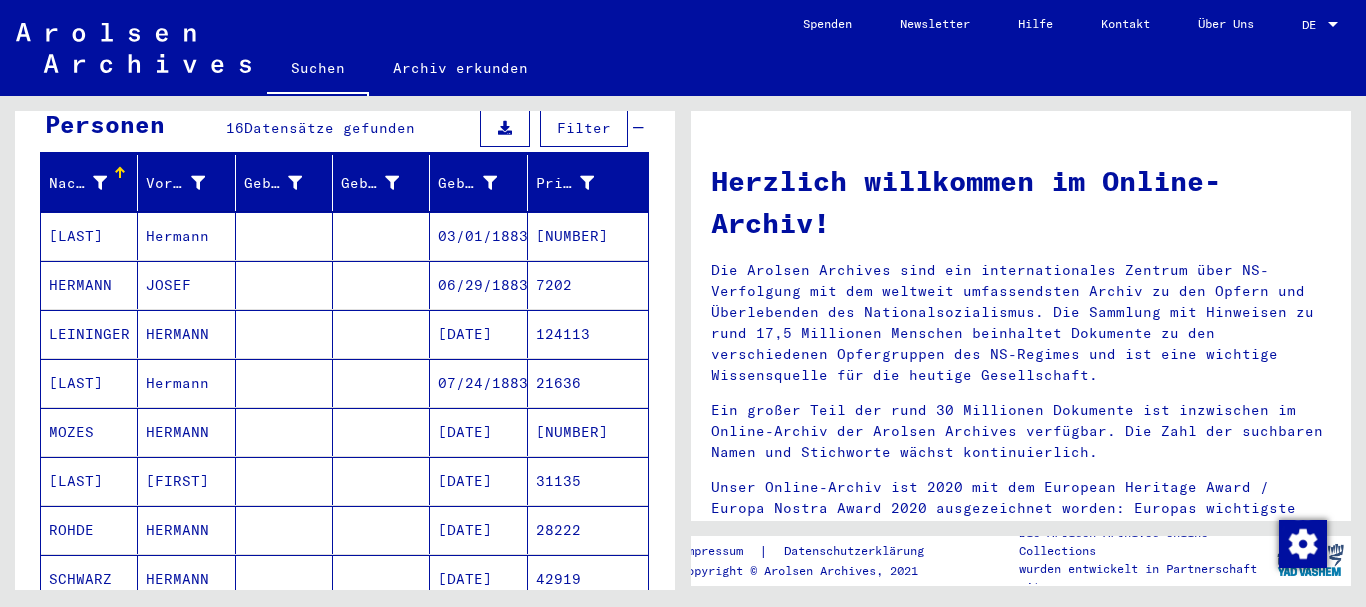 scroll, scrollTop: 216, scrollLeft: 0, axis: vertical 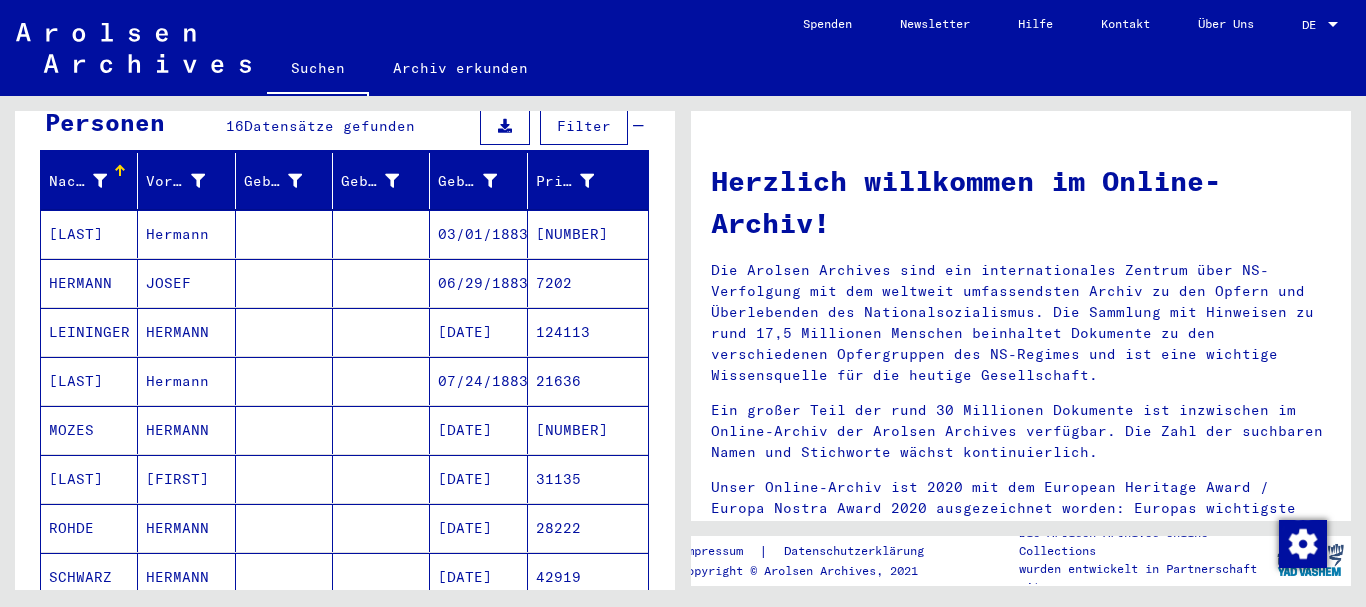 click on "MOZES" at bounding box center (89, 479) 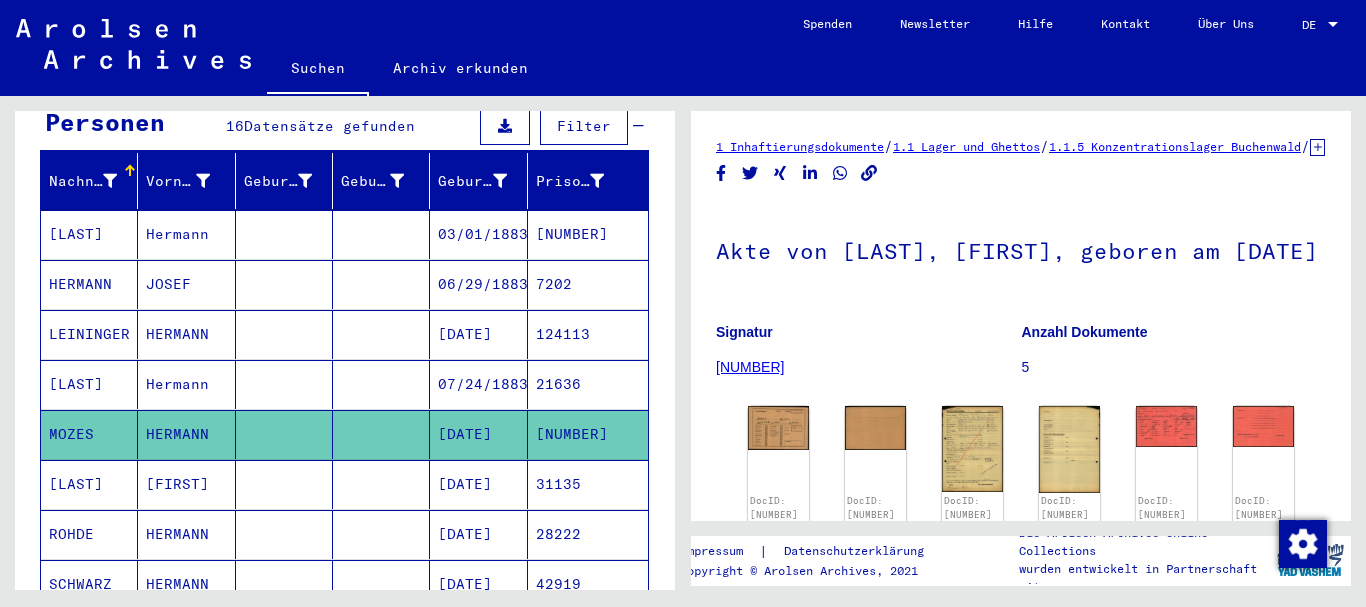 scroll, scrollTop: 108, scrollLeft: 0, axis: vertical 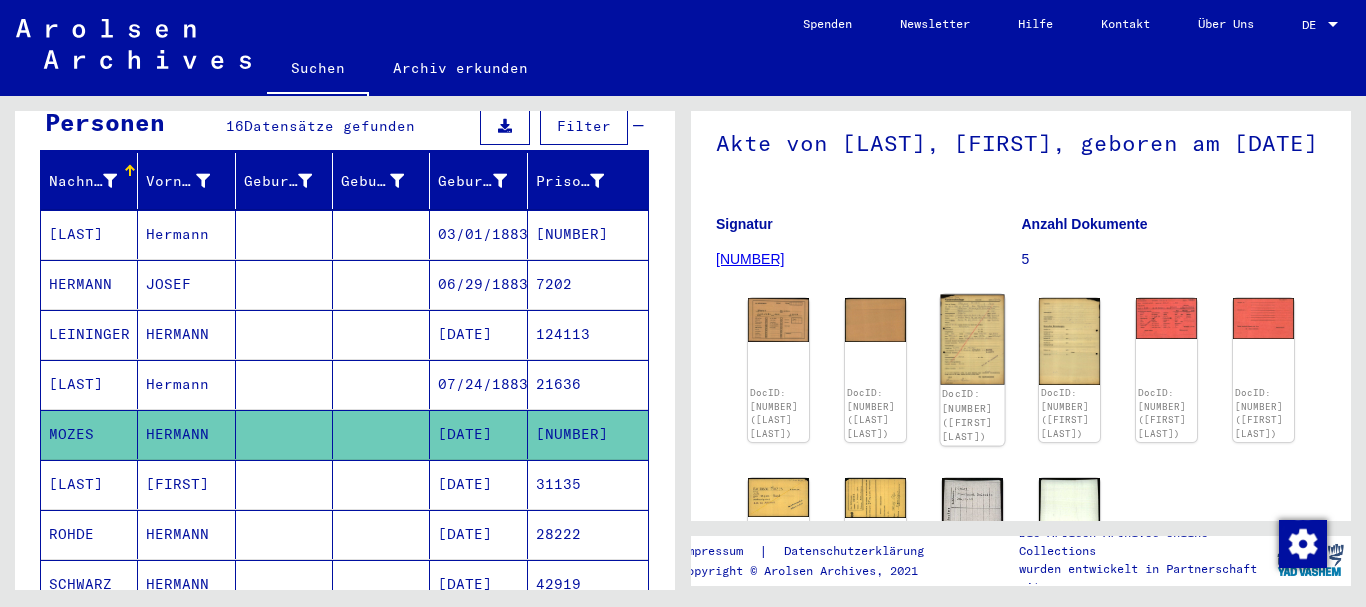 click 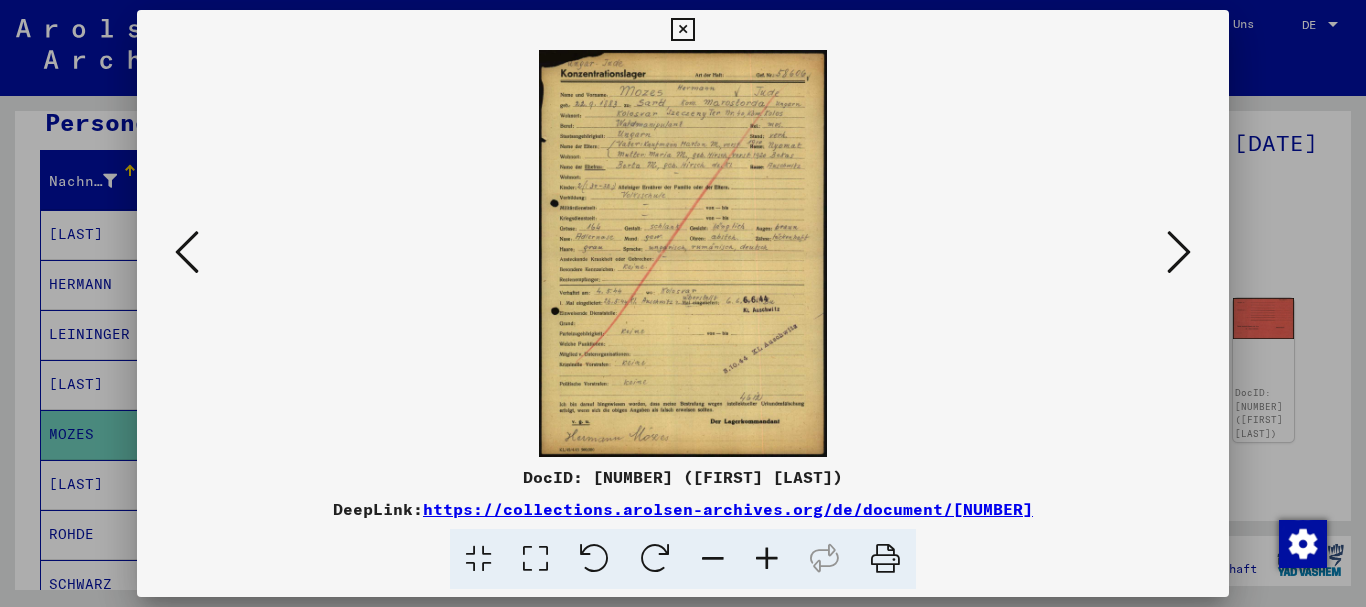 click at bounding box center [767, 559] 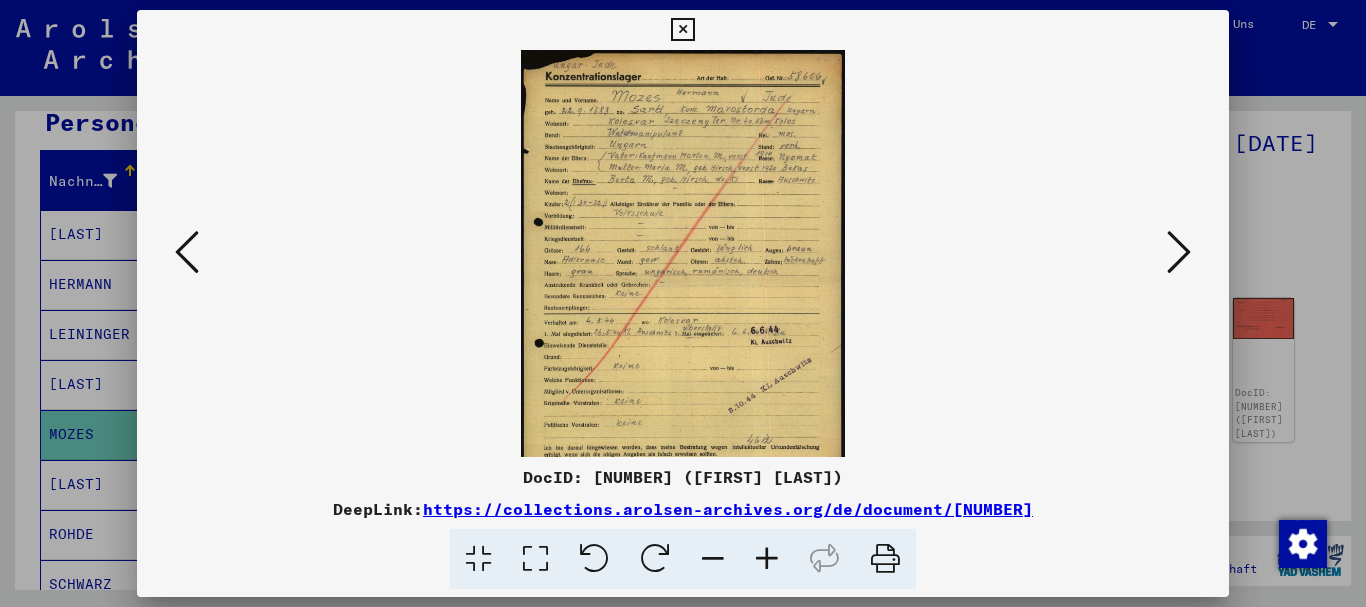 click at bounding box center (767, 559) 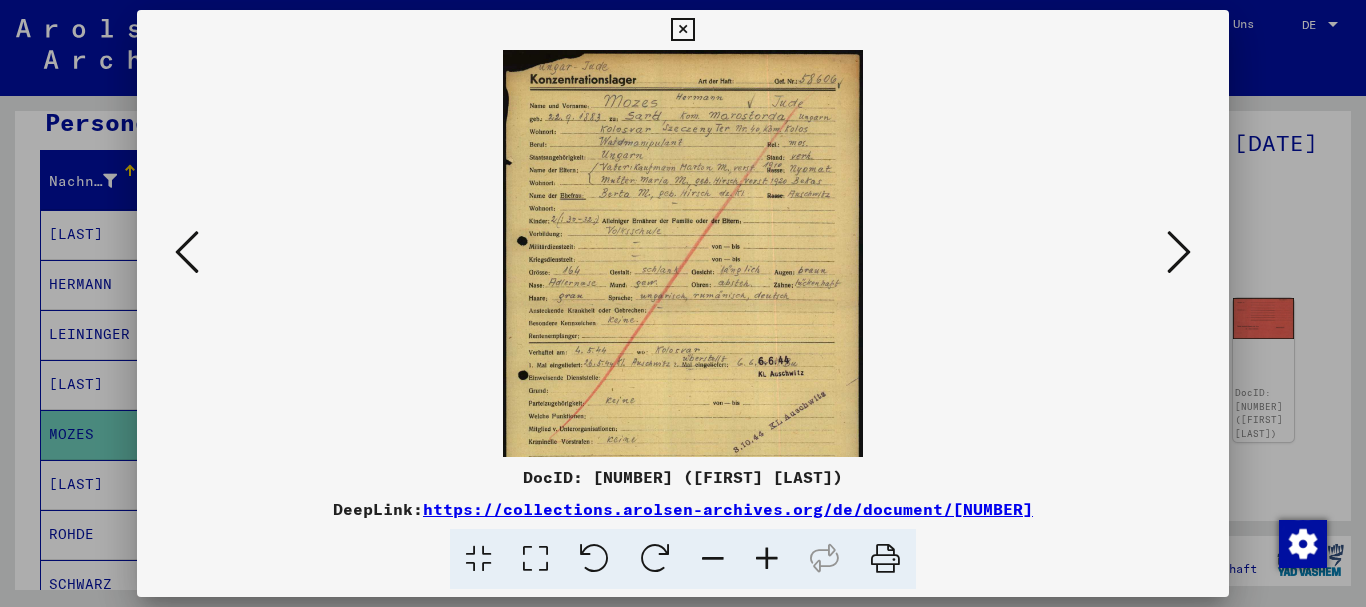 click at bounding box center (767, 559) 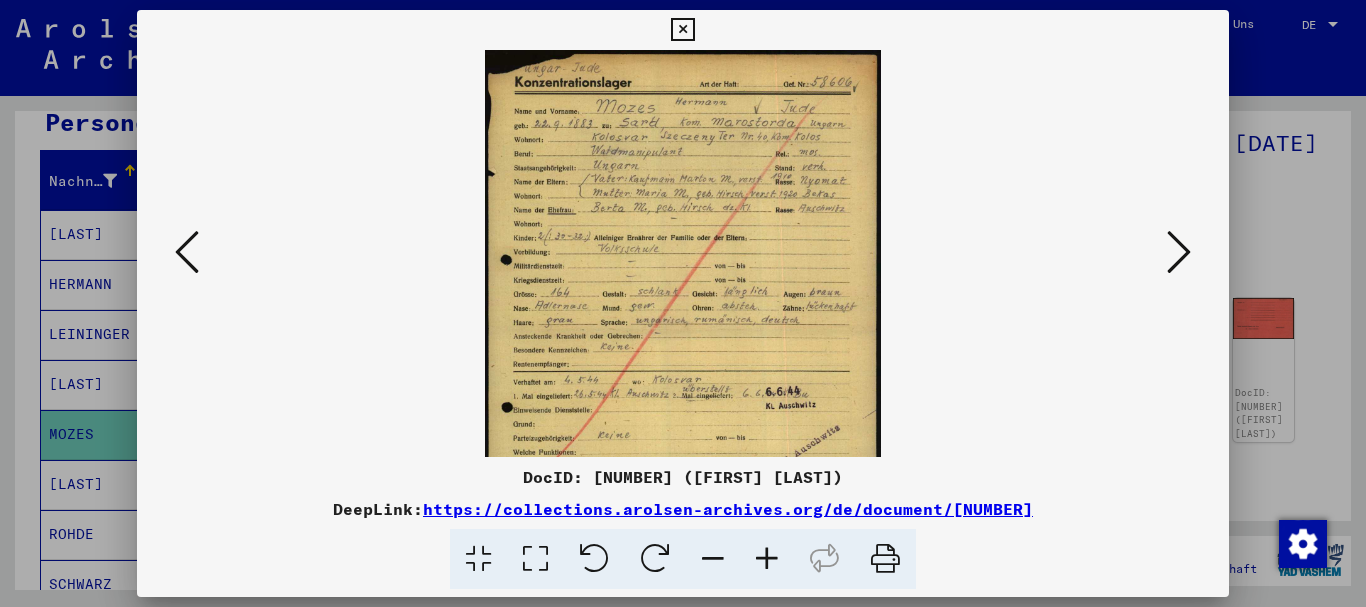 click at bounding box center (767, 559) 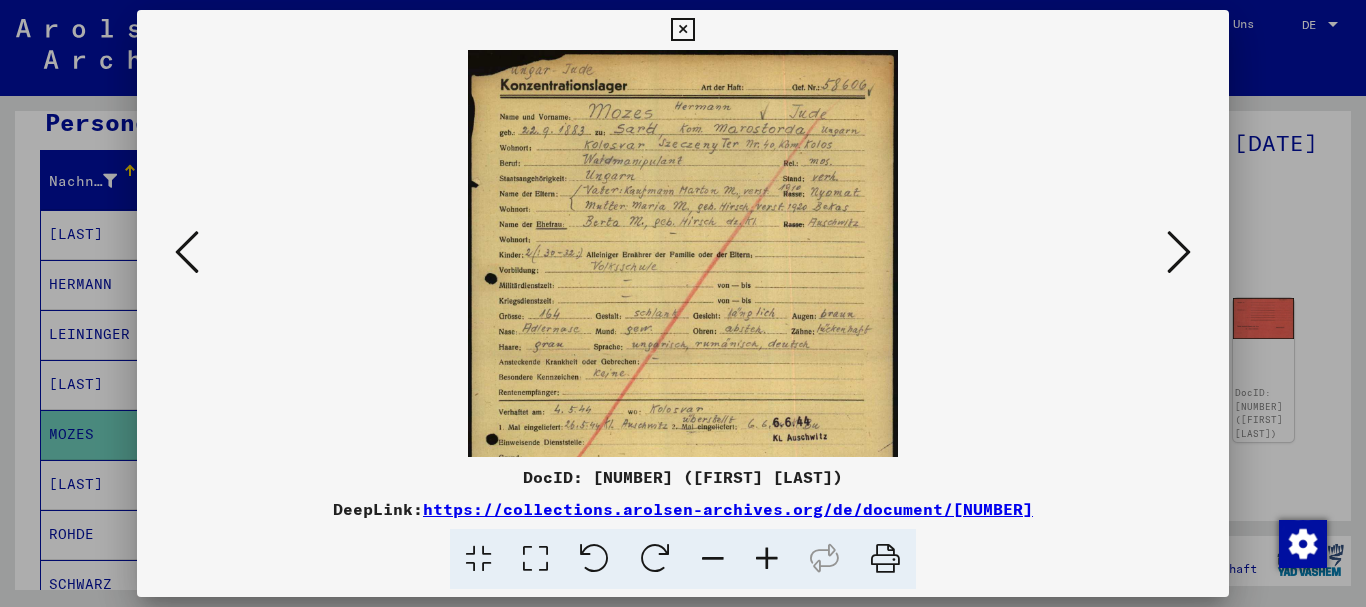 click at bounding box center [767, 559] 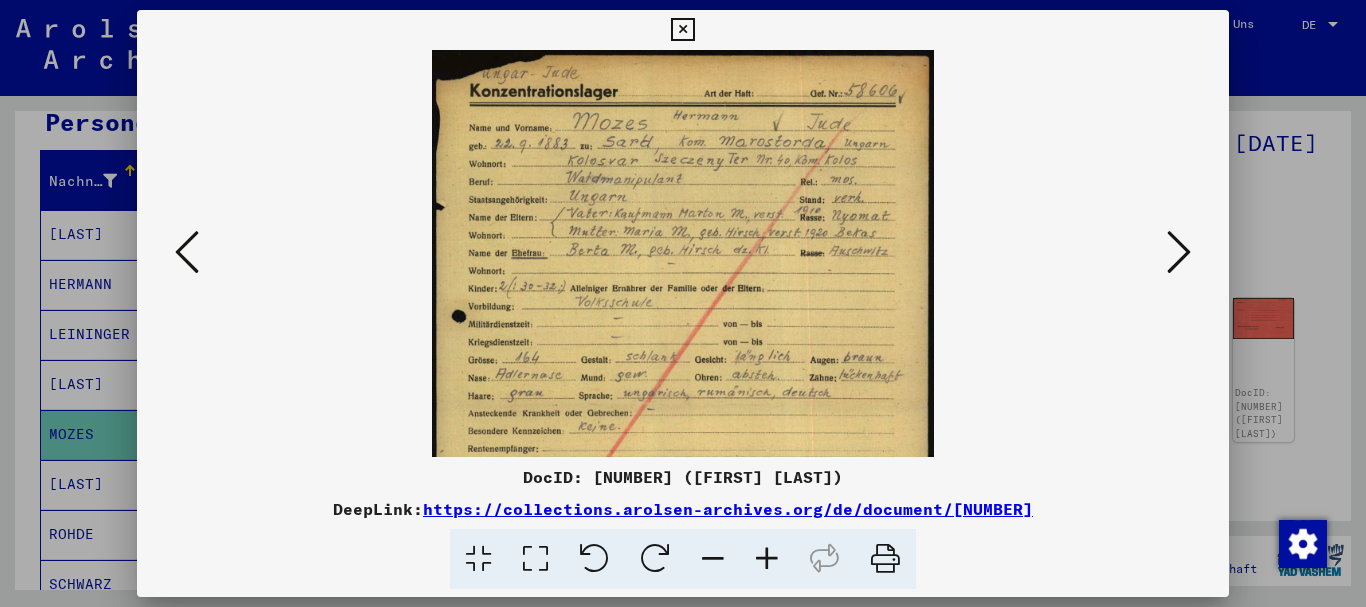 click at bounding box center [767, 559] 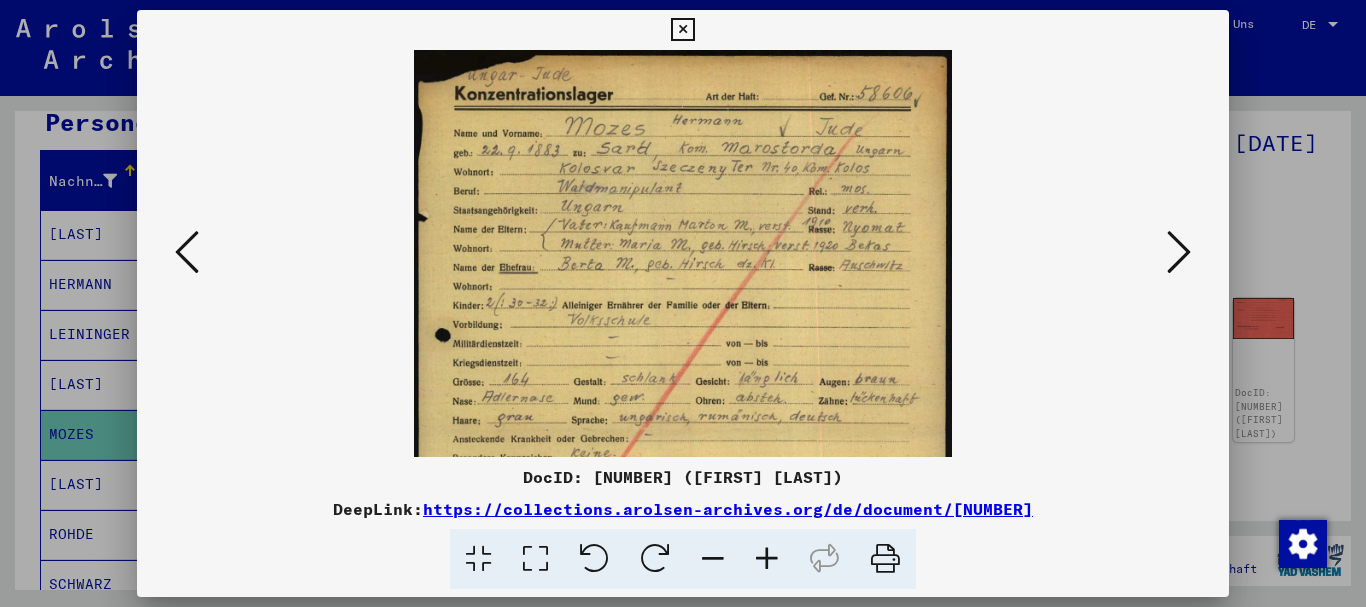 click at bounding box center [767, 559] 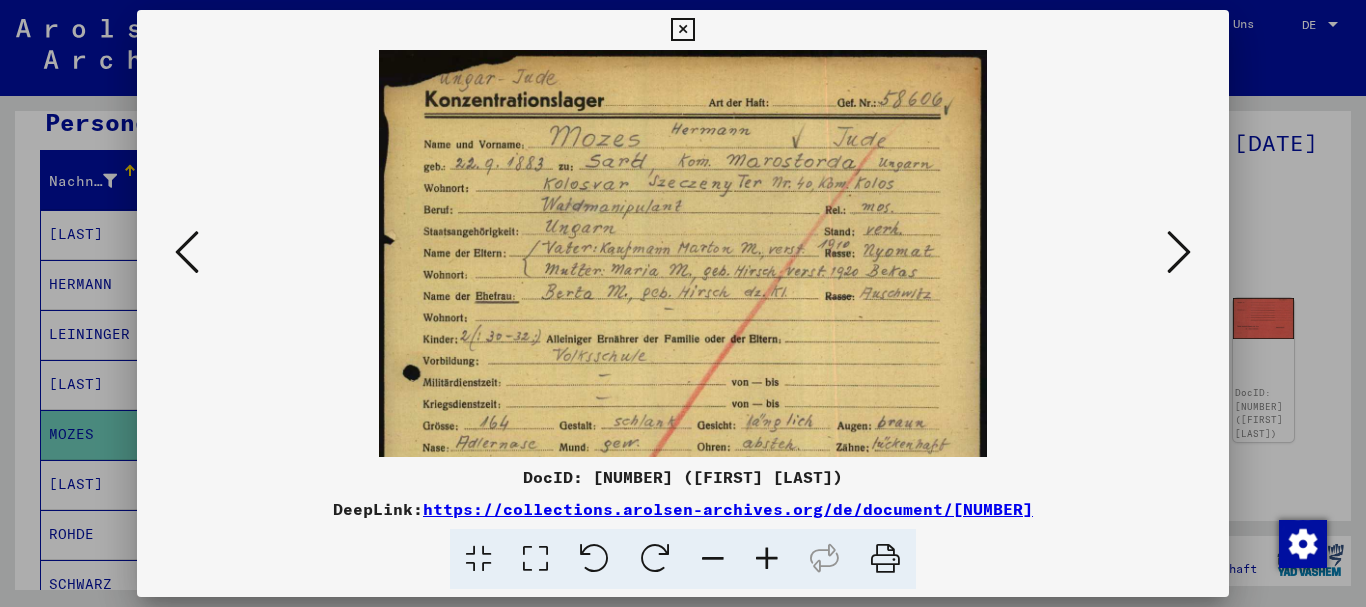 click at bounding box center (767, 559) 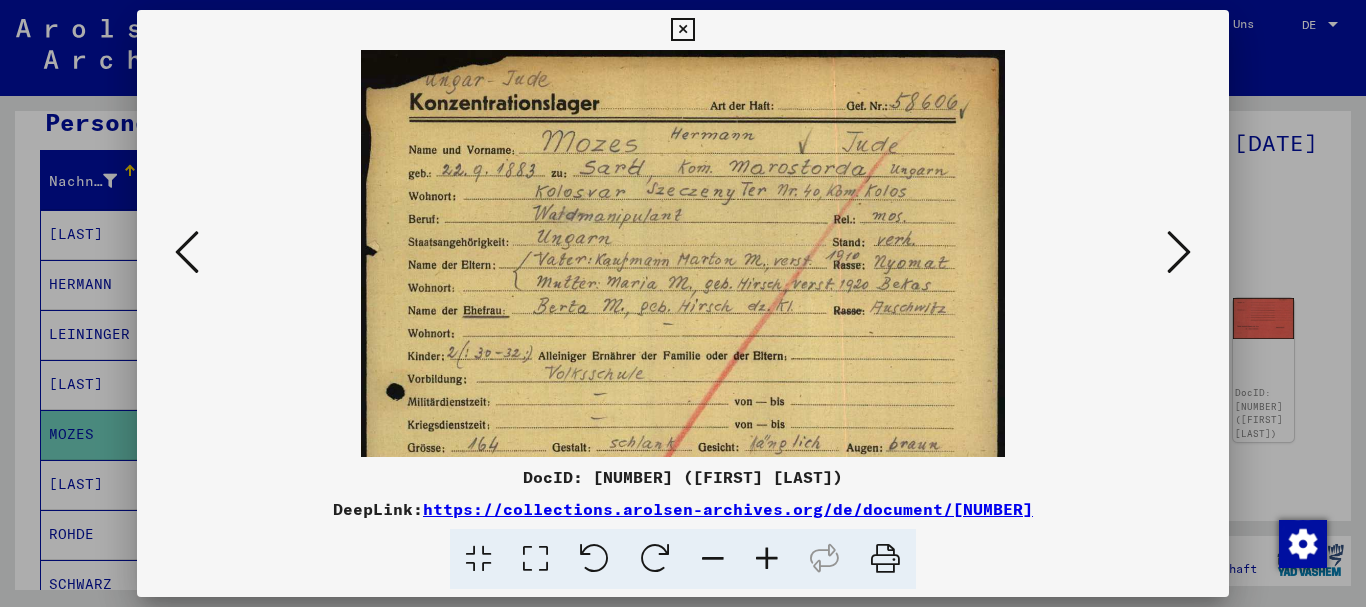 click at bounding box center (767, 559) 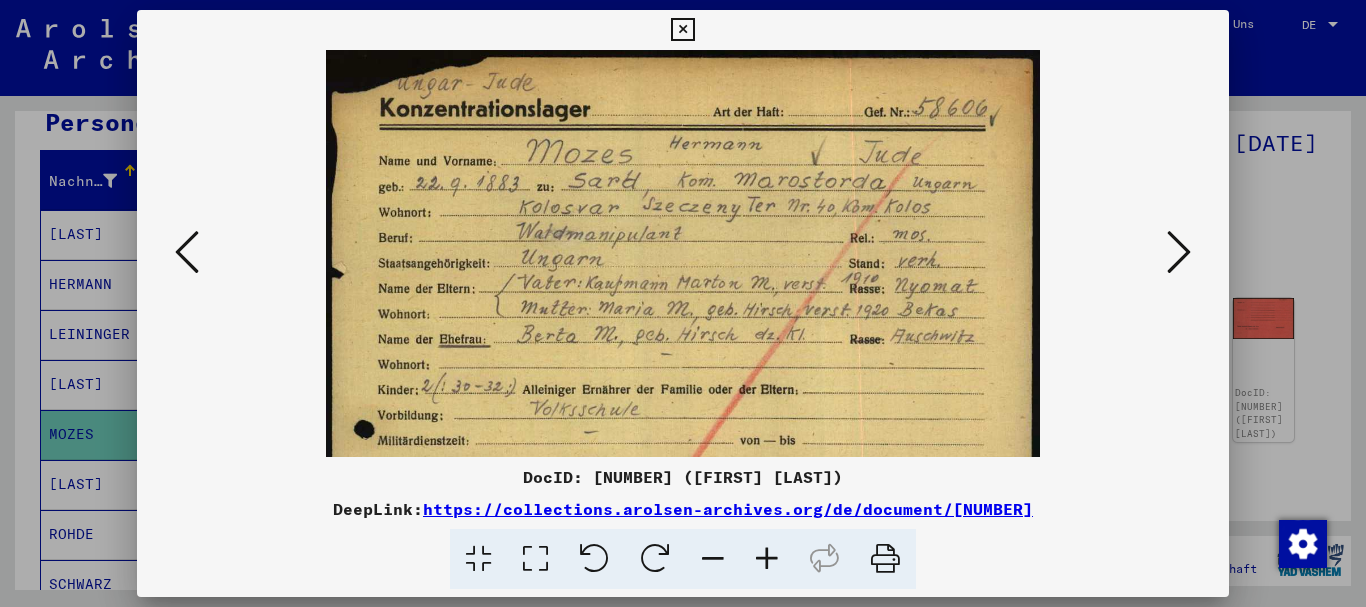 click at bounding box center [683, 303] 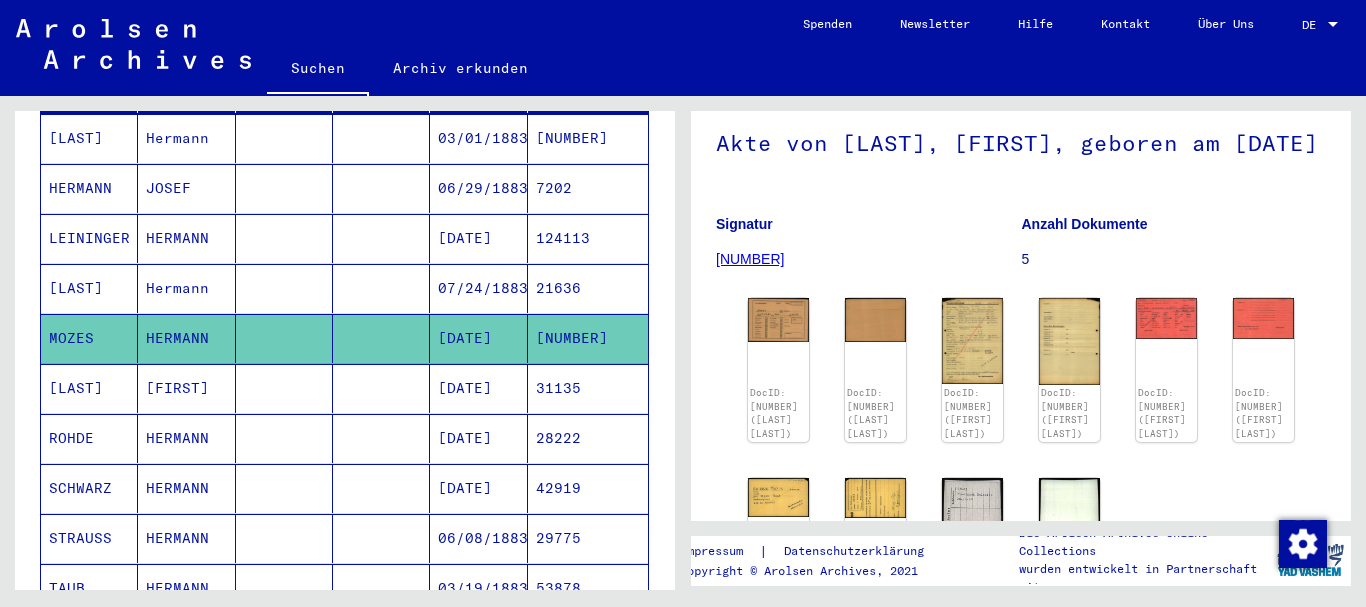 scroll, scrollTop: 216, scrollLeft: 0, axis: vertical 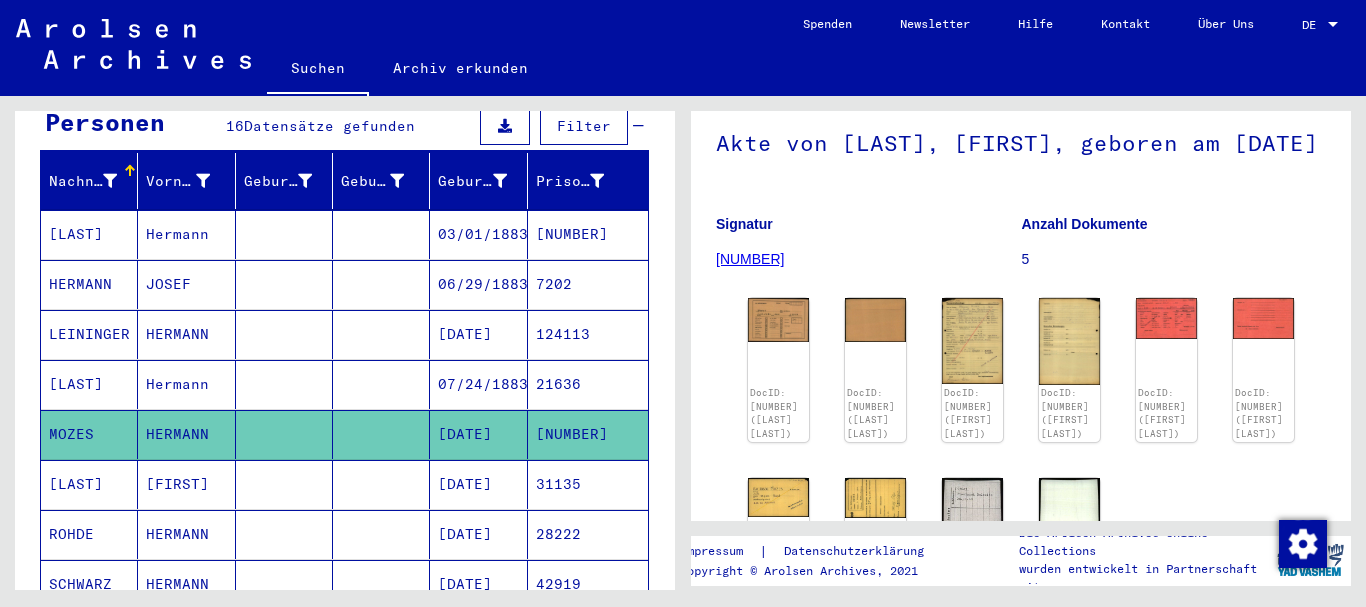 click on "LEININGER" at bounding box center [89, 384] 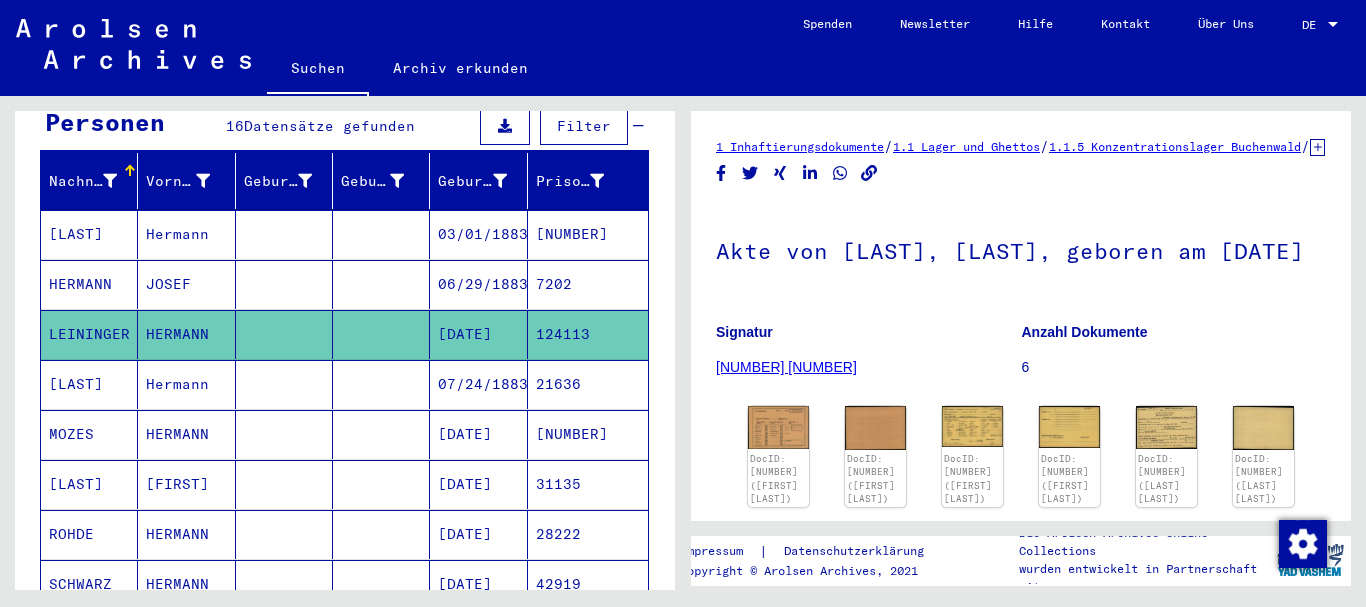 scroll, scrollTop: 216, scrollLeft: 0, axis: vertical 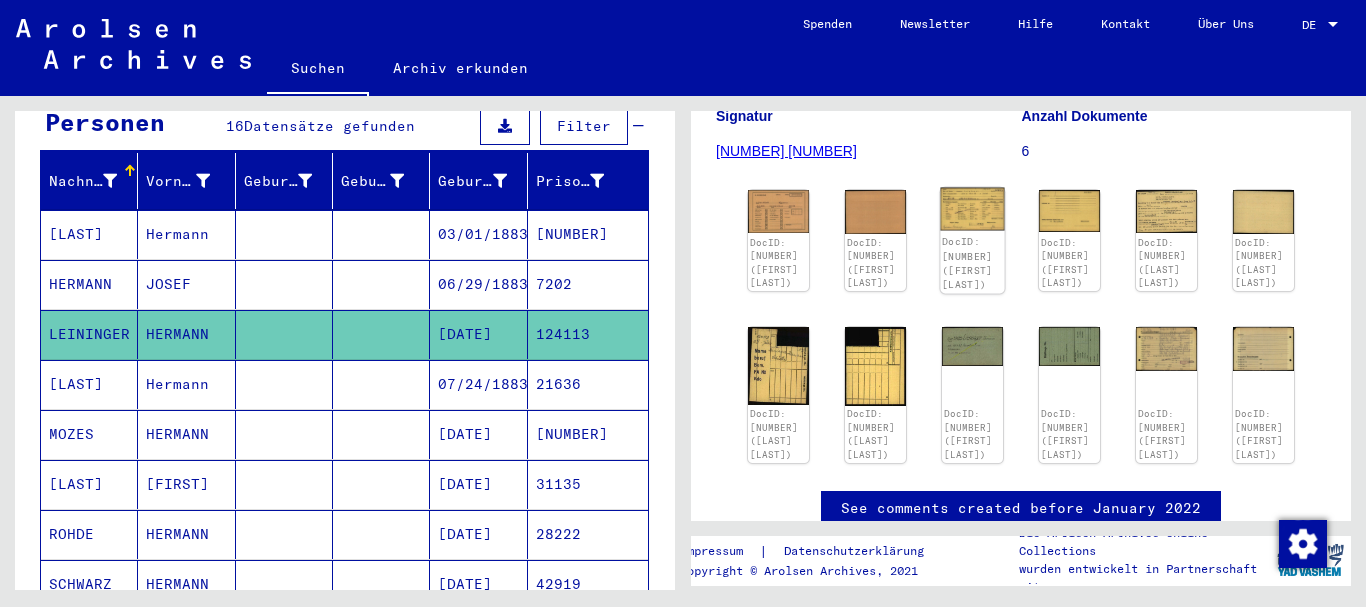 click 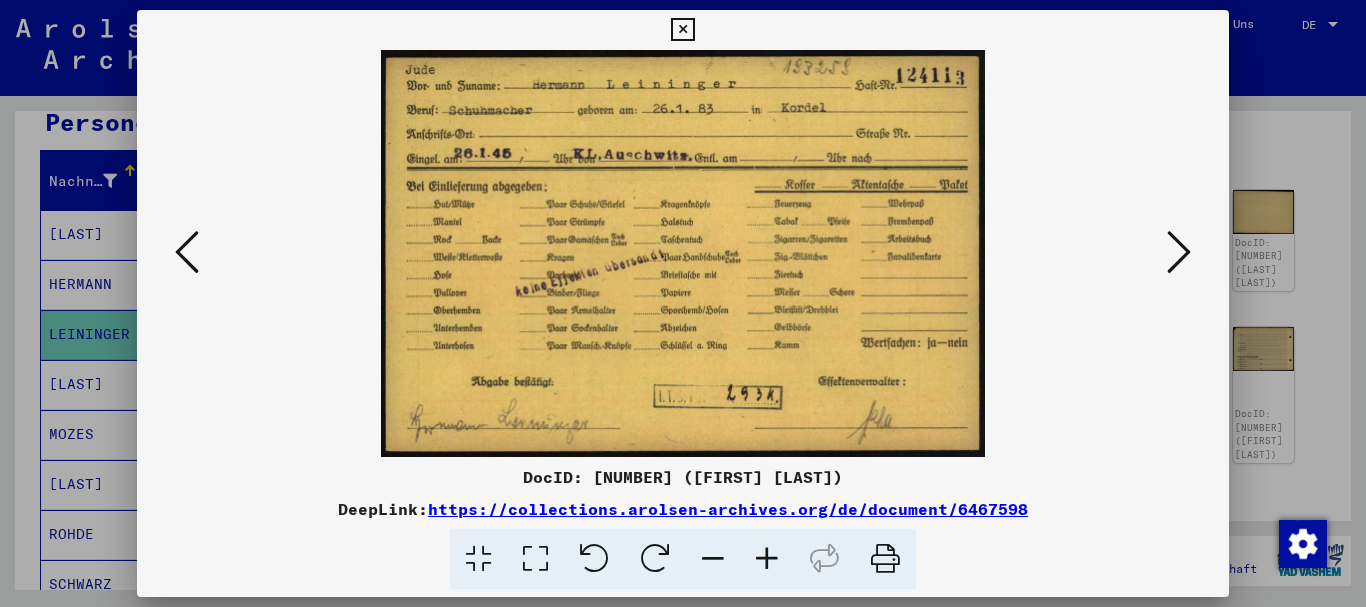click at bounding box center [683, 303] 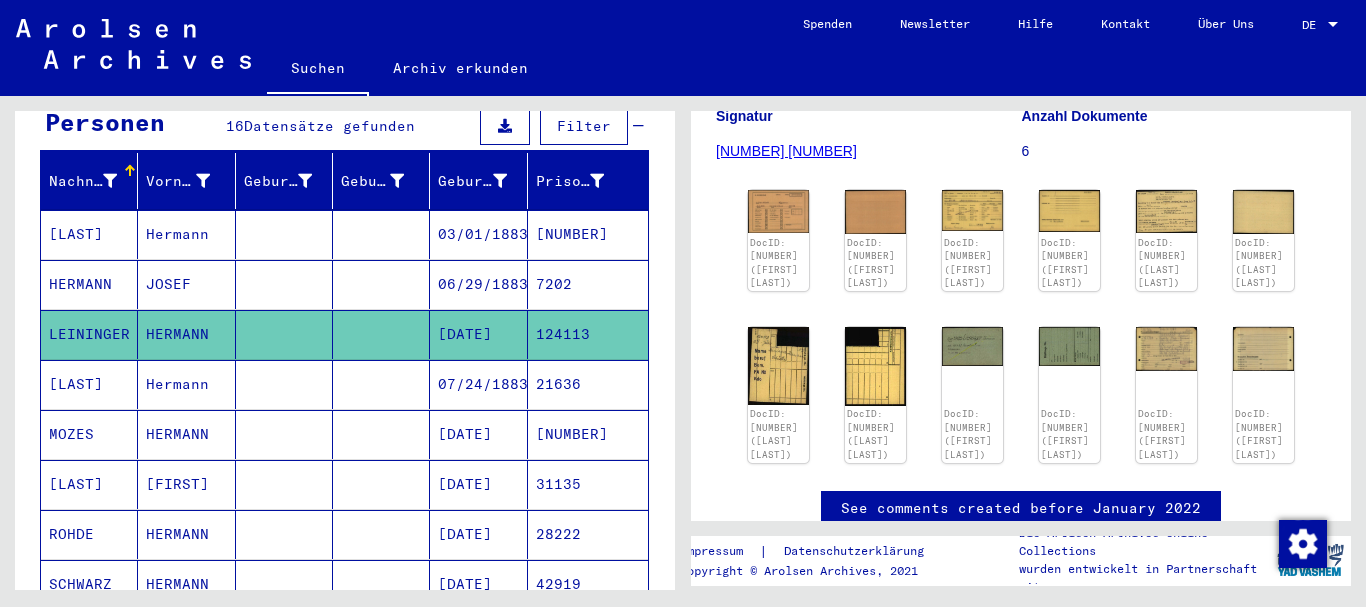 click on "[LAST]" at bounding box center [89, 284] 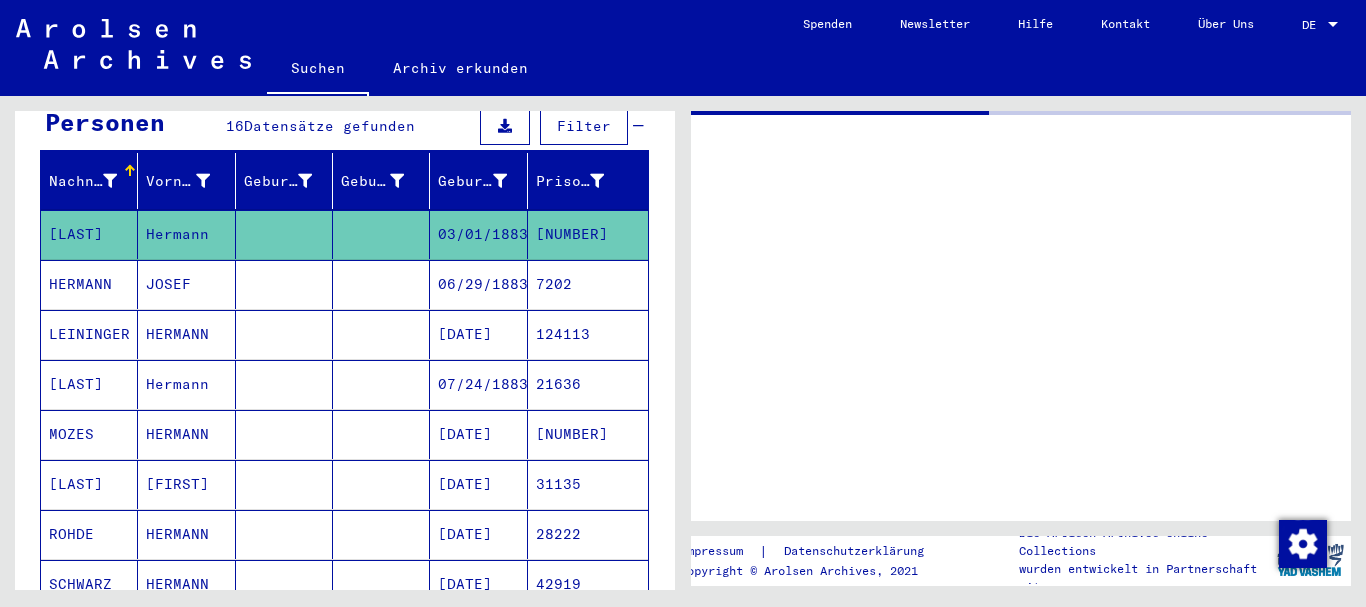 scroll, scrollTop: 0, scrollLeft: 0, axis: both 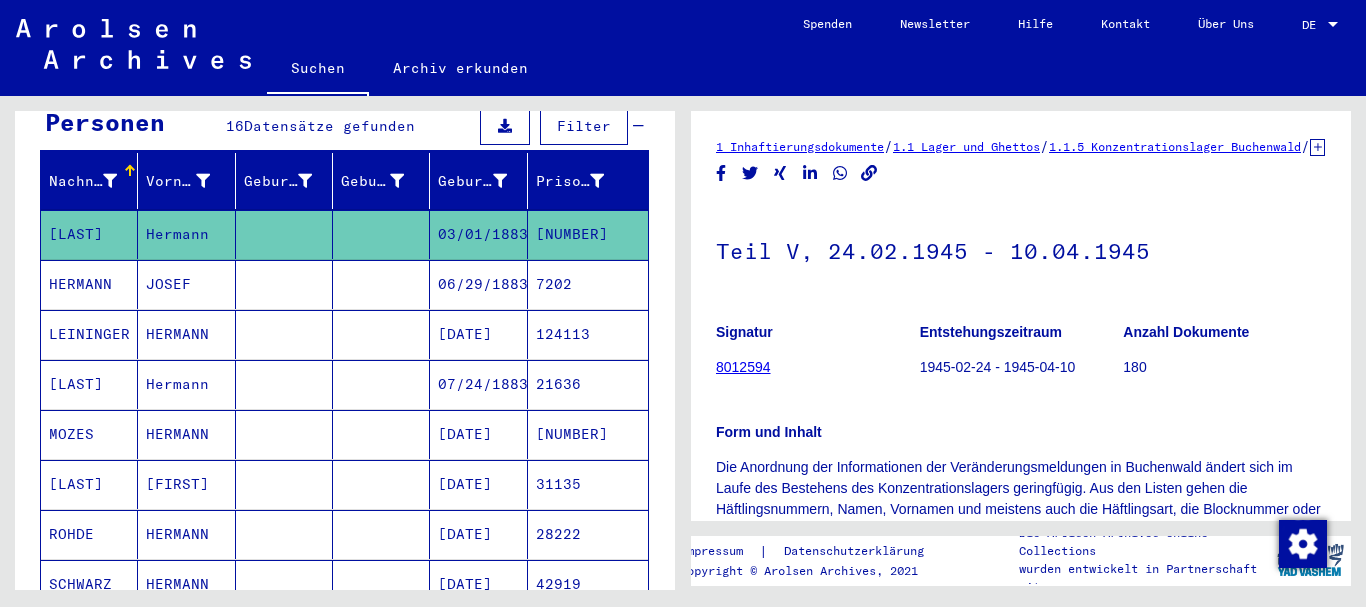 click on "HERMANN" at bounding box center (89, 334) 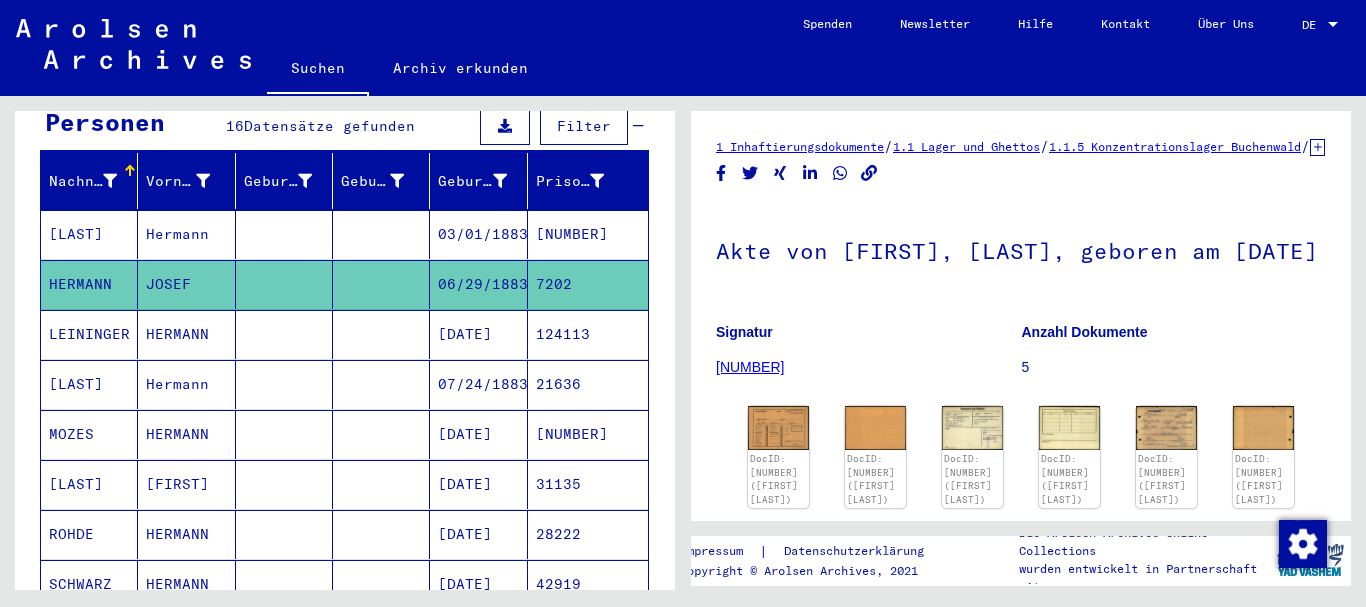 scroll, scrollTop: 178, scrollLeft: 0, axis: vertical 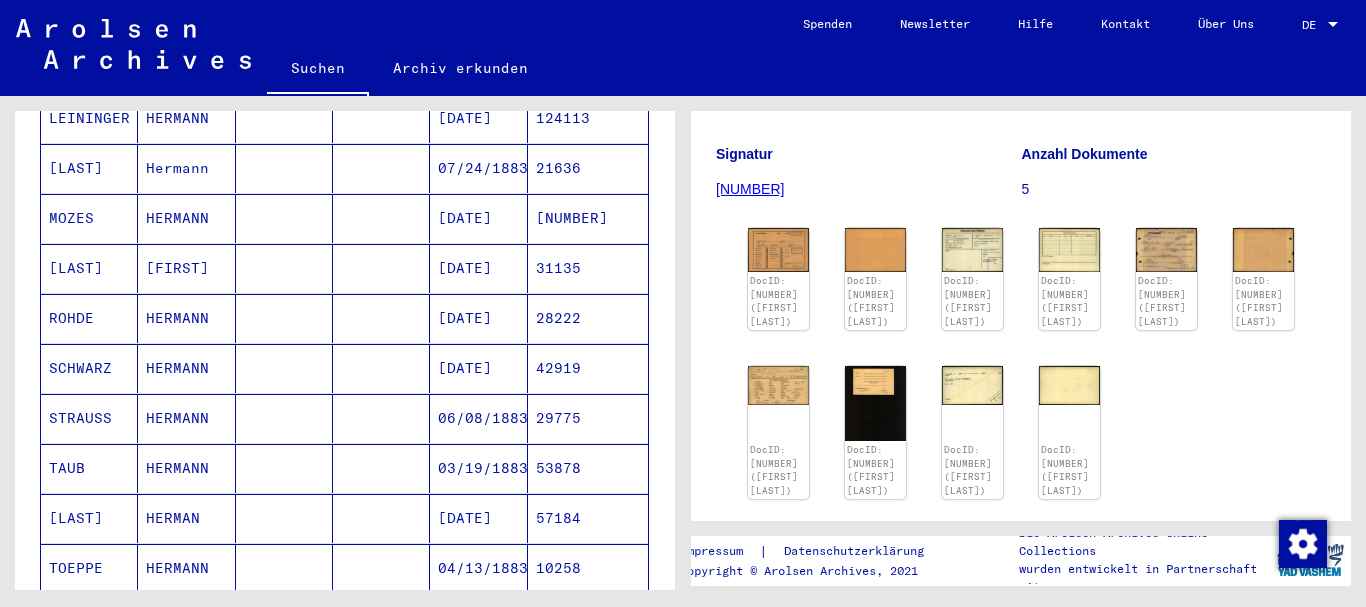 click at bounding box center [284, 318] 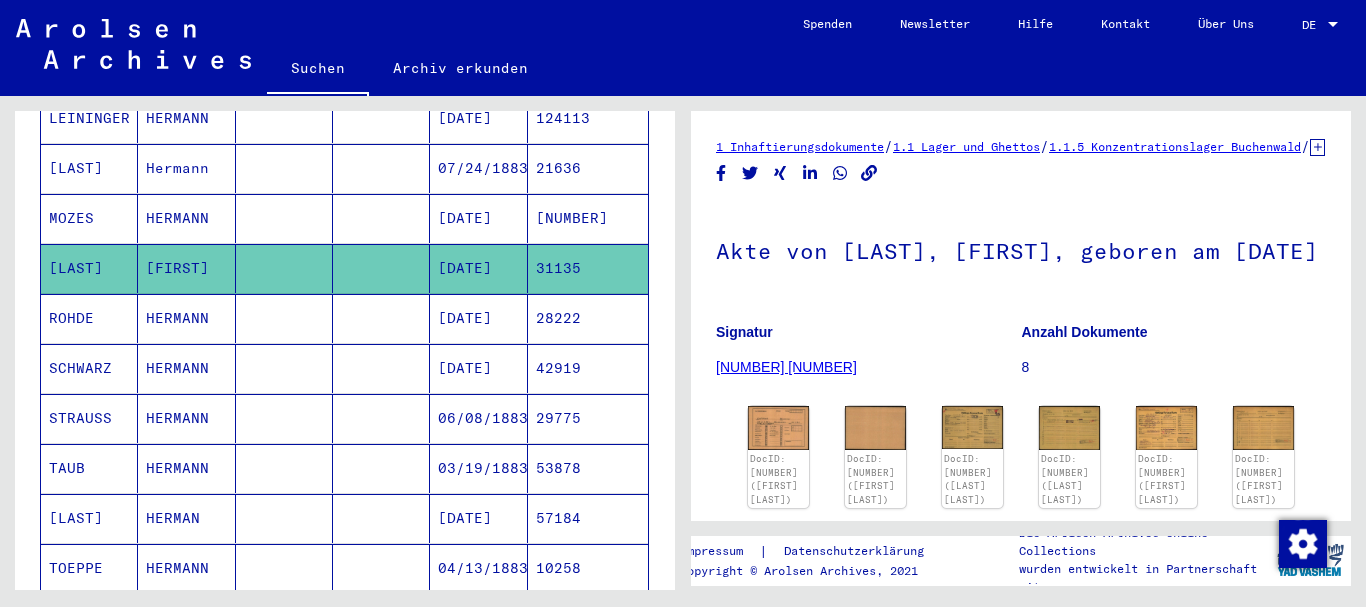 scroll, scrollTop: 216, scrollLeft: 0, axis: vertical 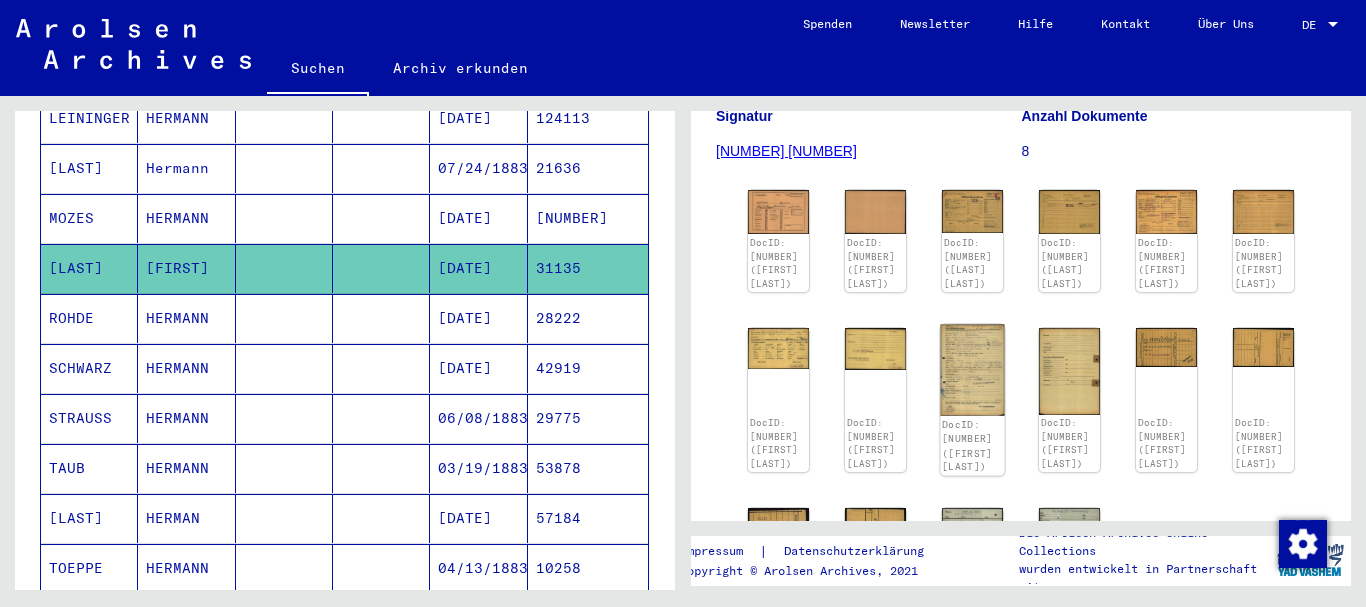 click 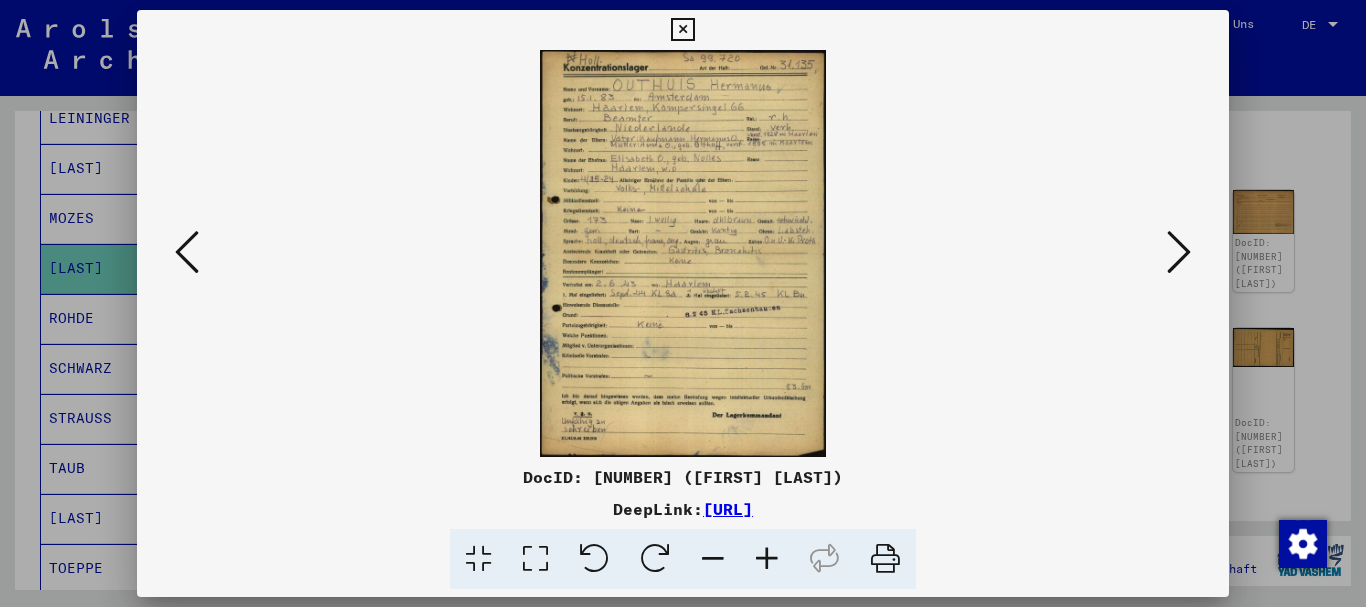 click at bounding box center [683, 303] 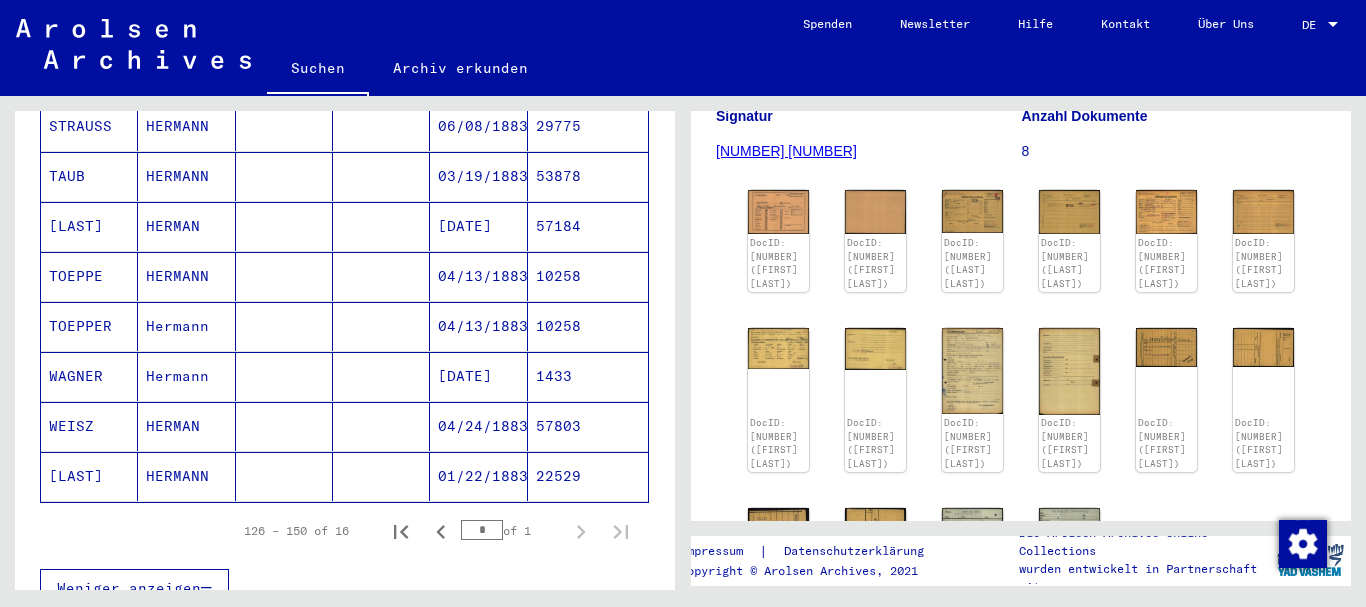 scroll, scrollTop: 756, scrollLeft: 0, axis: vertical 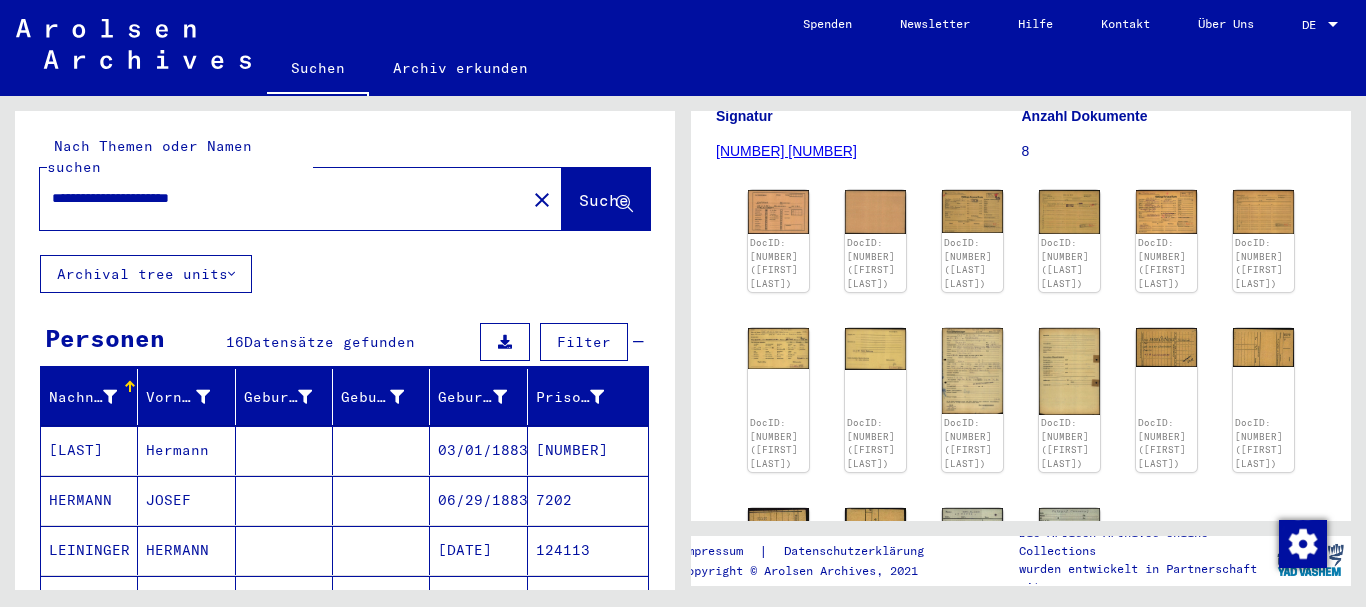 drag, startPoint x: 272, startPoint y: 182, endPoint x: 0, endPoint y: 162, distance: 272.7343 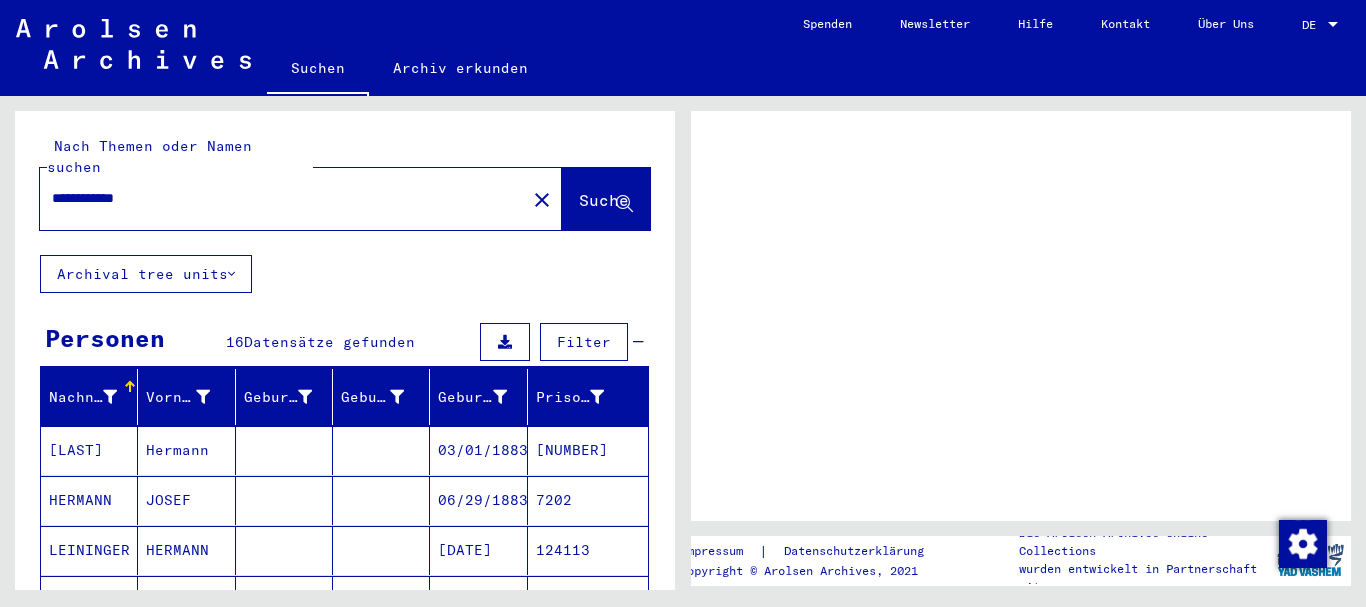 scroll, scrollTop: 0, scrollLeft: 0, axis: both 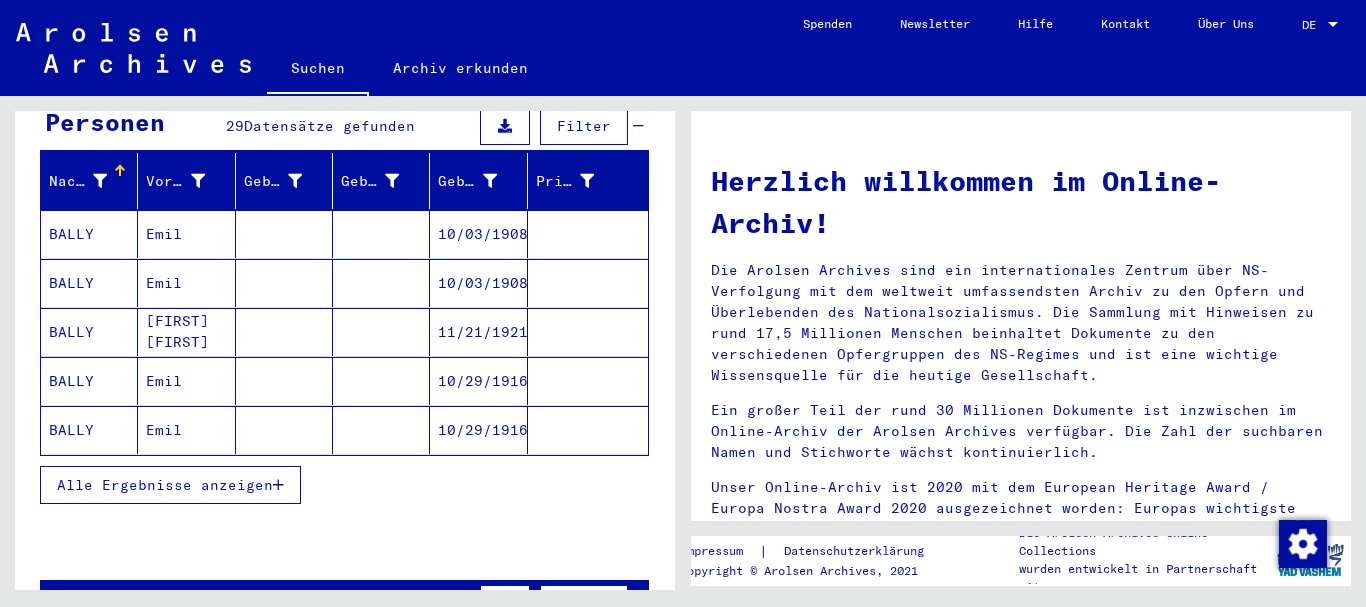 click on "Alle Ergebnisse anzeigen" at bounding box center [165, 485] 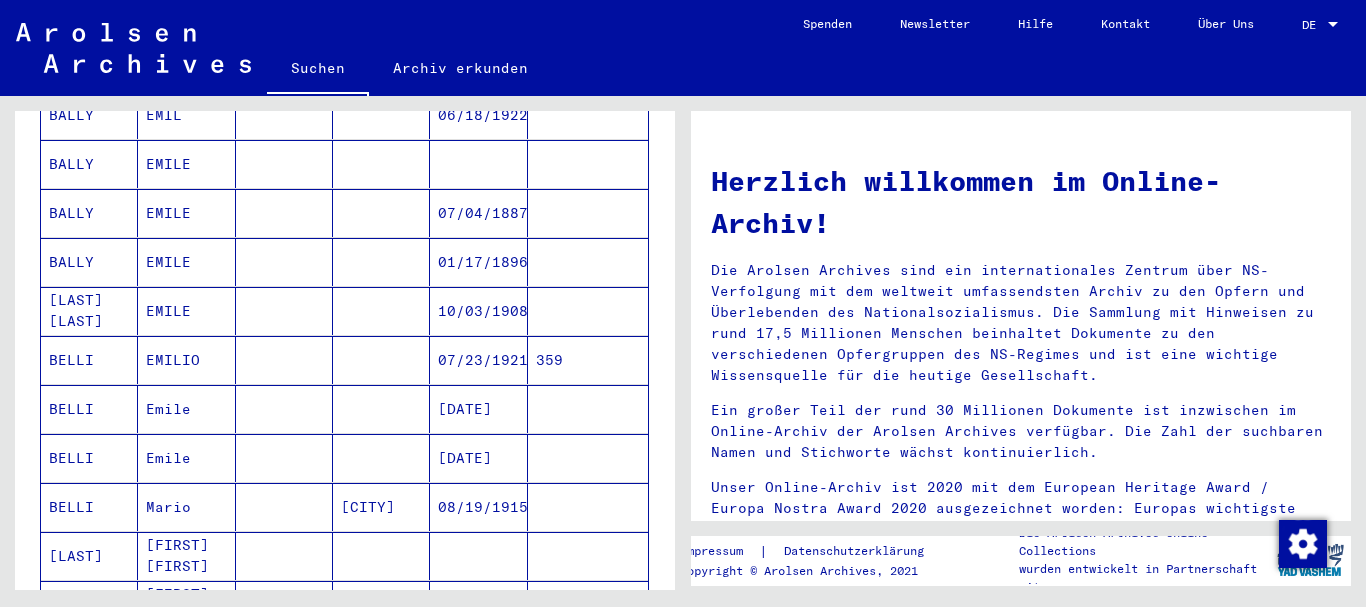 scroll, scrollTop: 1296, scrollLeft: 0, axis: vertical 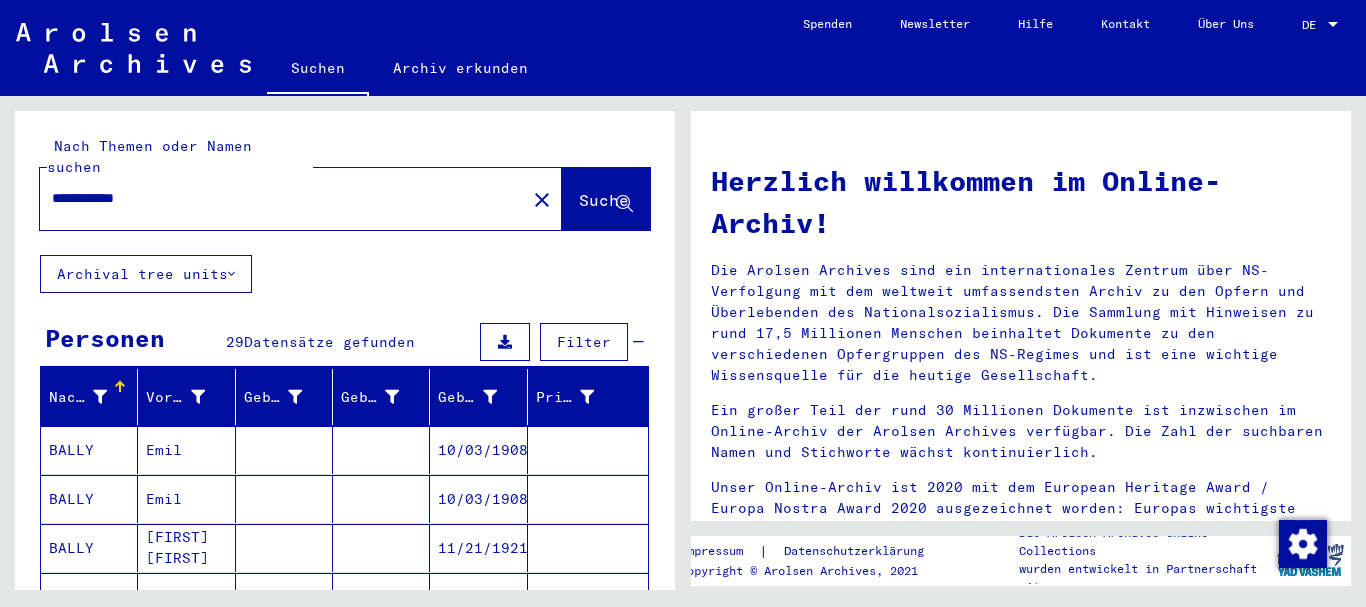 drag, startPoint x: 178, startPoint y: 190, endPoint x: 0, endPoint y: 196, distance: 178.10109 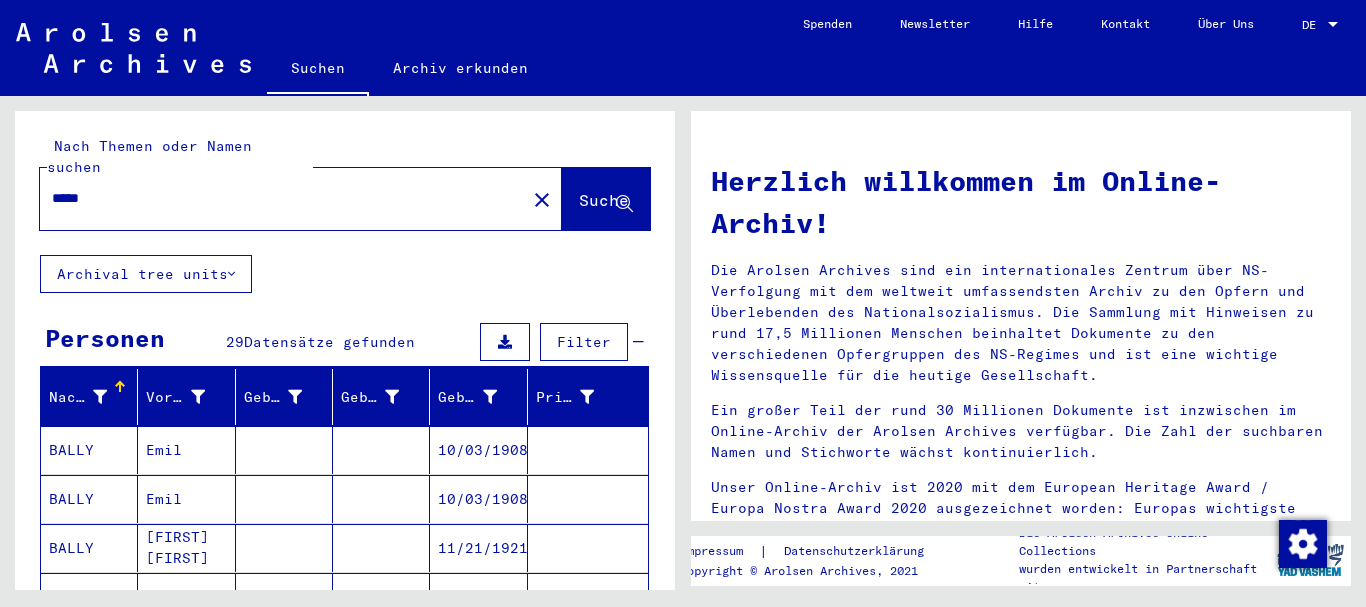type on "*****" 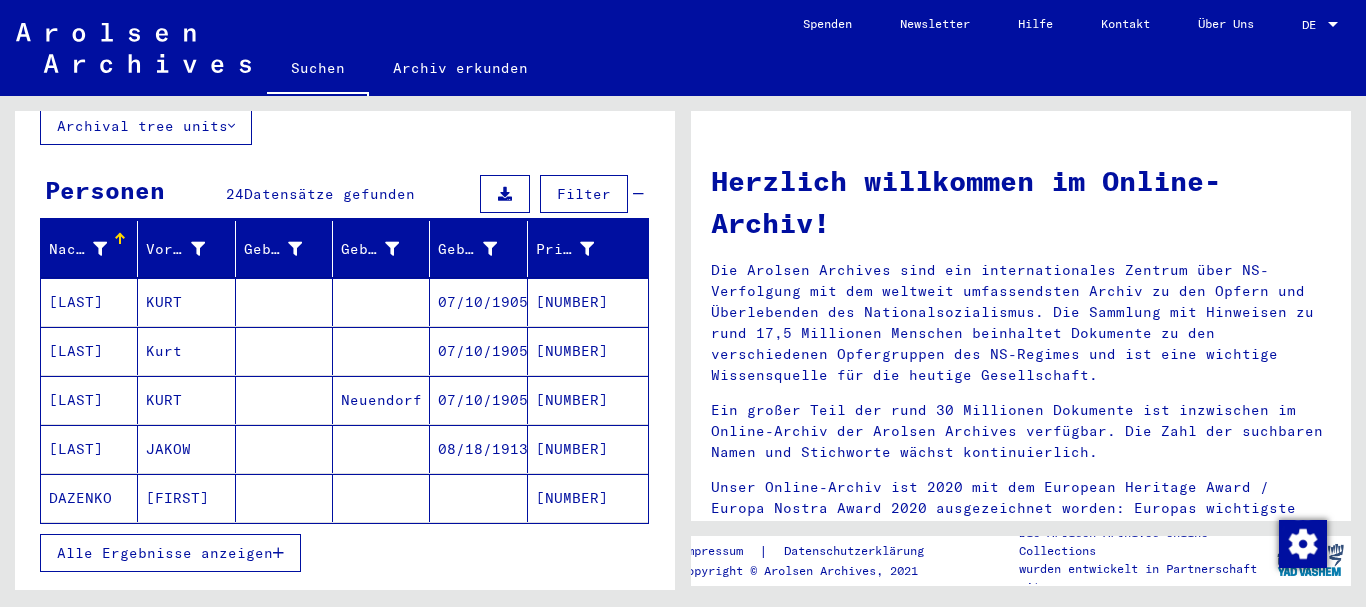 scroll, scrollTop: 324, scrollLeft: 0, axis: vertical 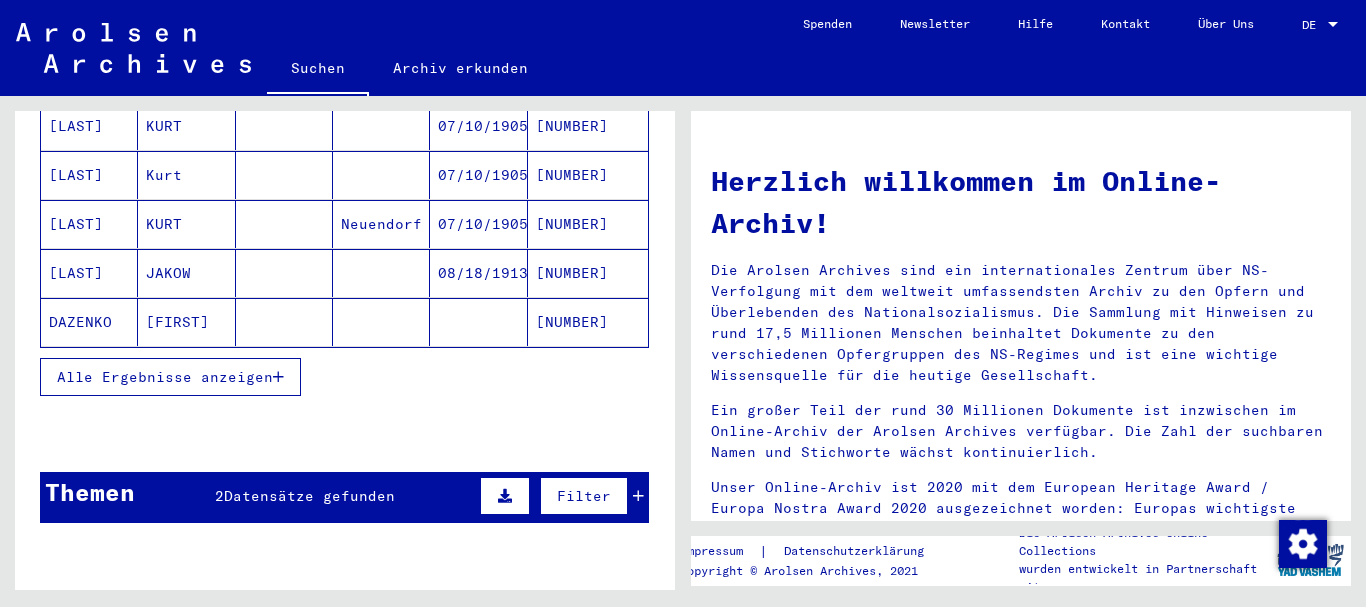 click on "Alle Ergebnisse anzeigen" at bounding box center [165, 377] 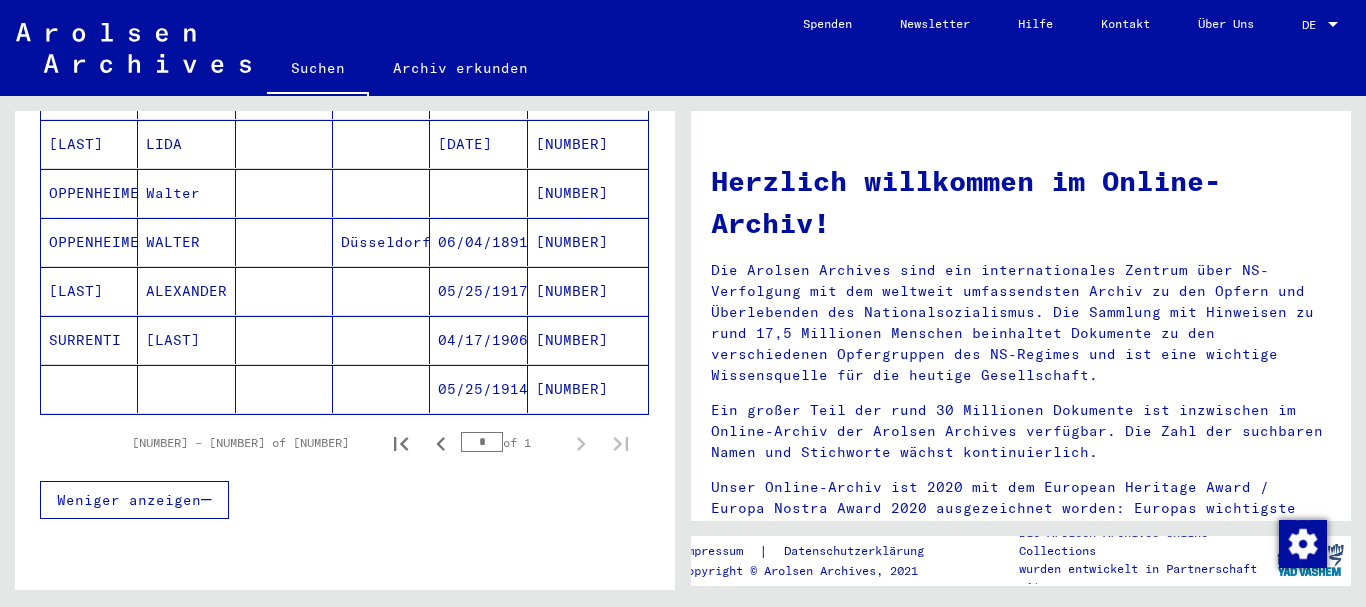 click on "SURRENTI" at bounding box center (89, 389) 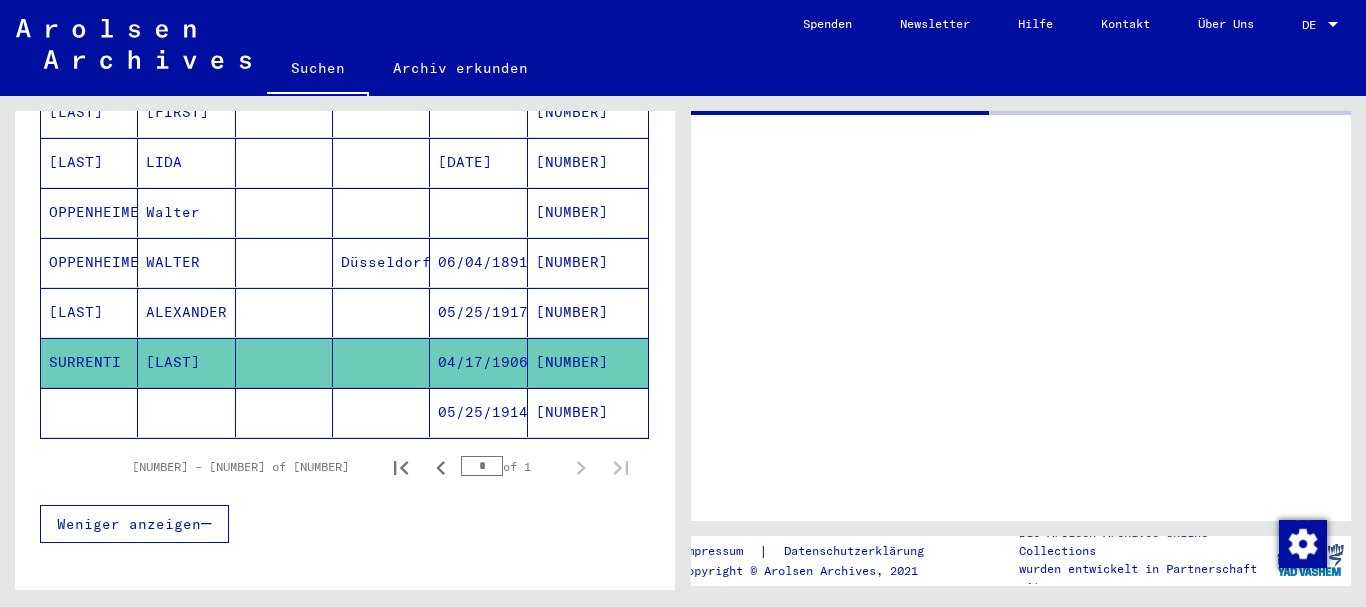 scroll, scrollTop: 1206, scrollLeft: 0, axis: vertical 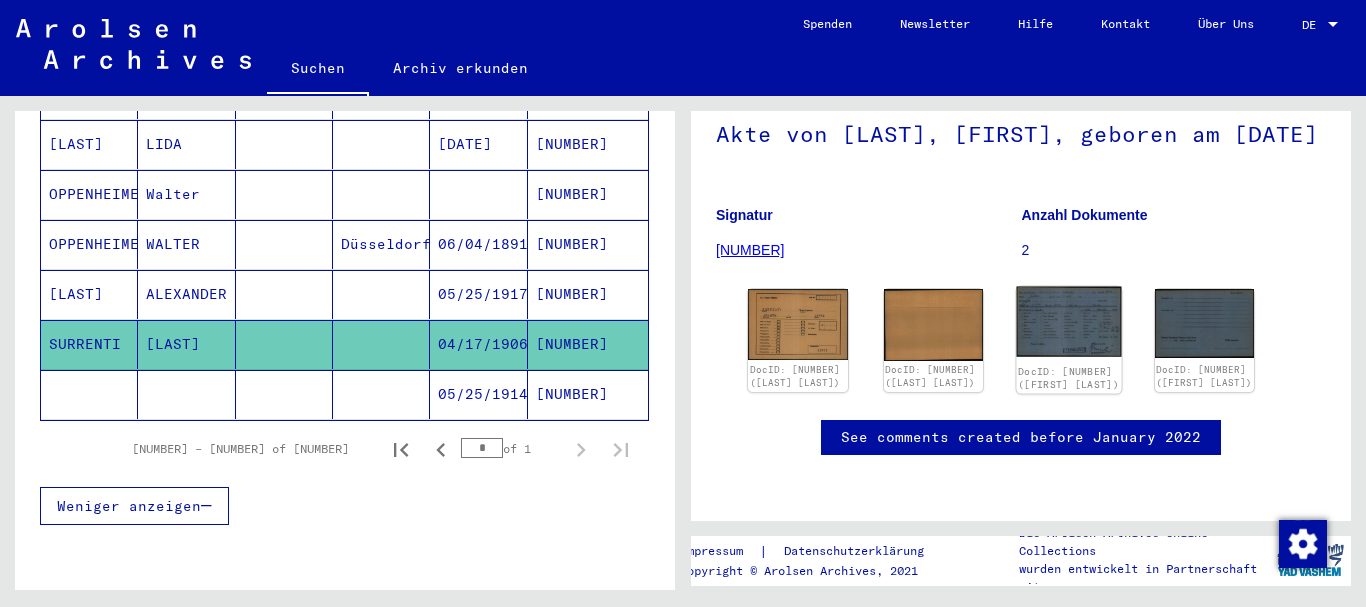 click 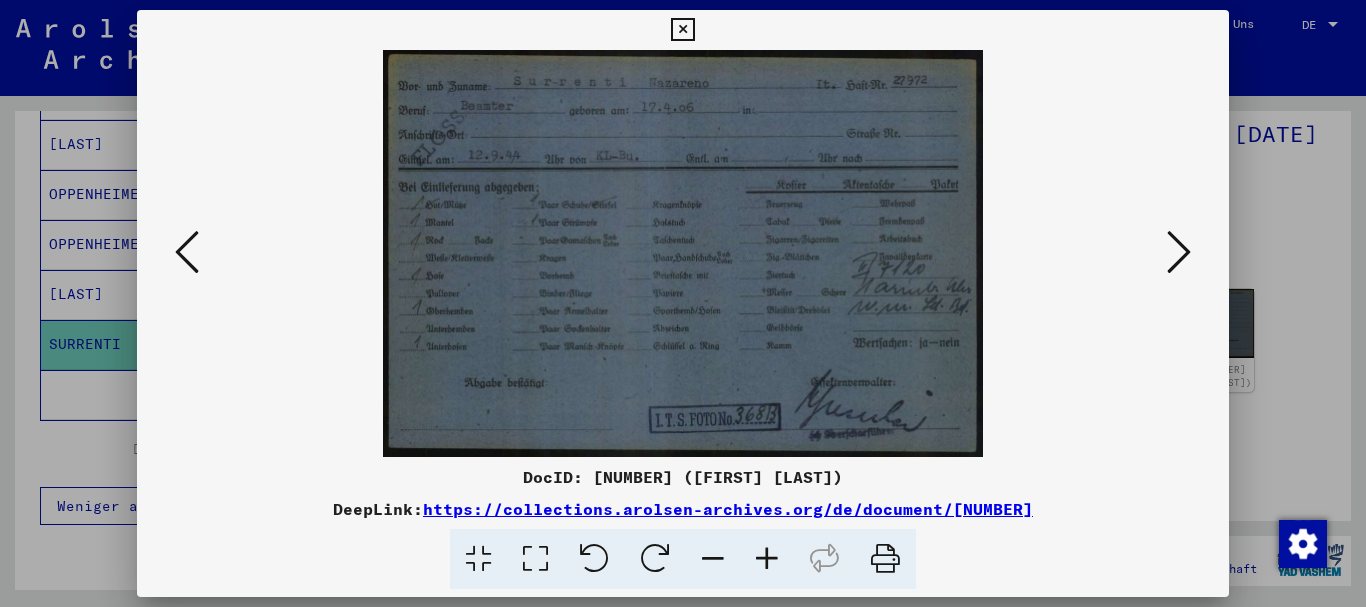 drag, startPoint x: 9, startPoint y: 305, endPoint x: 80, endPoint y: 239, distance: 96.938126 